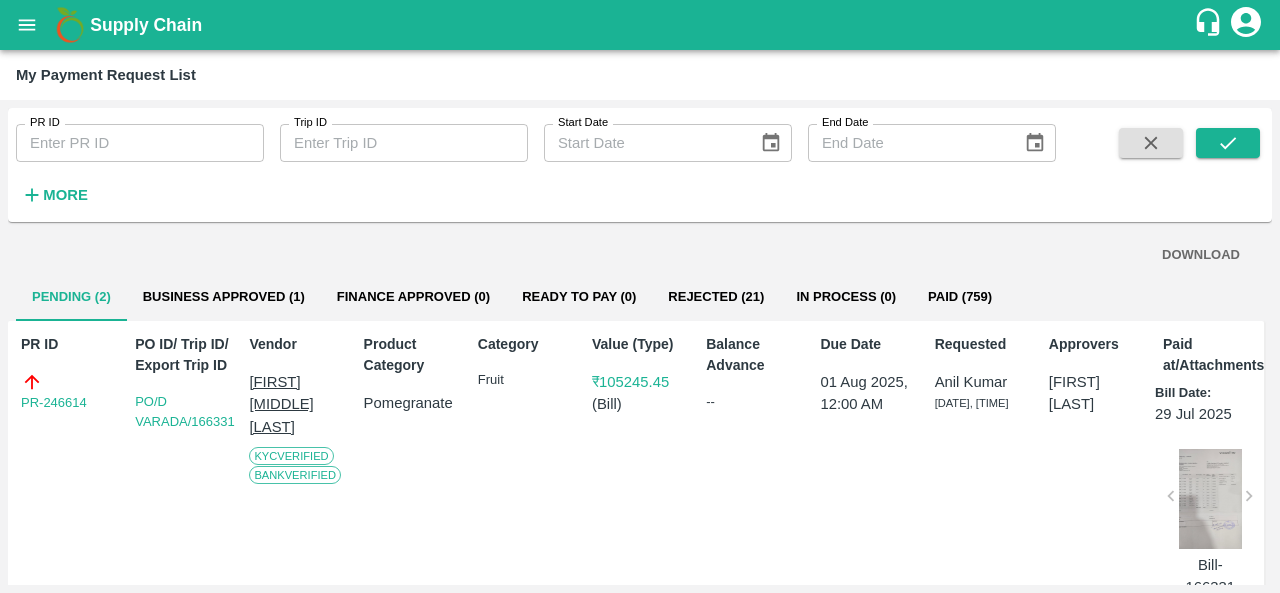 scroll, scrollTop: 0, scrollLeft: 0, axis: both 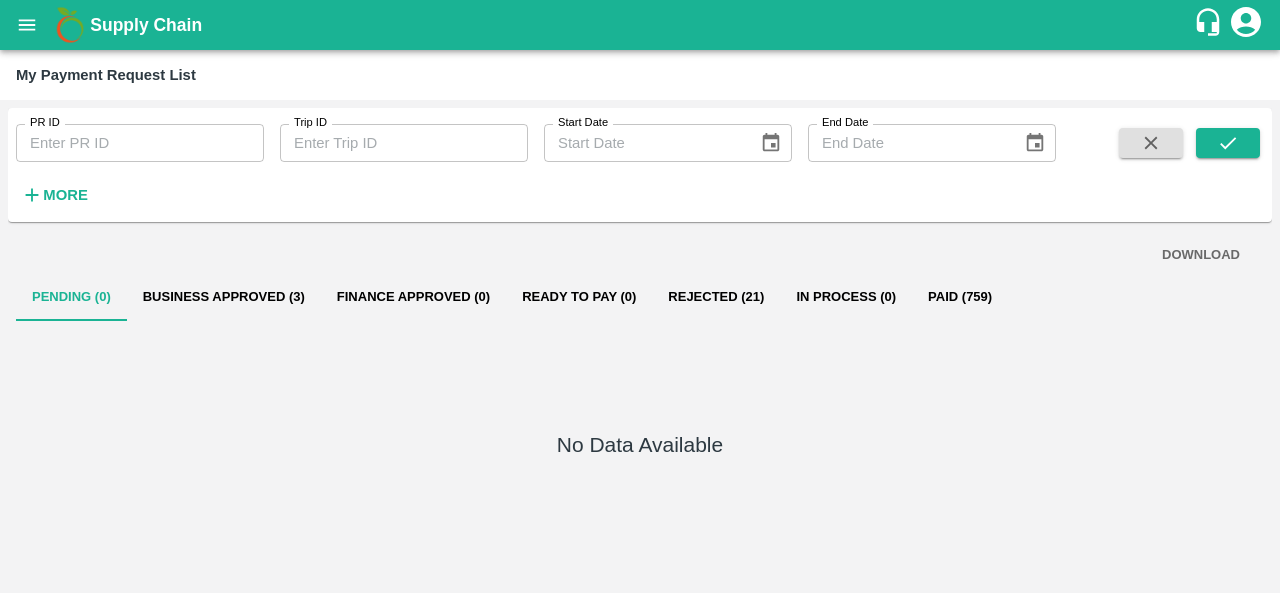 click on "Business Approved (3)" at bounding box center (224, 297) 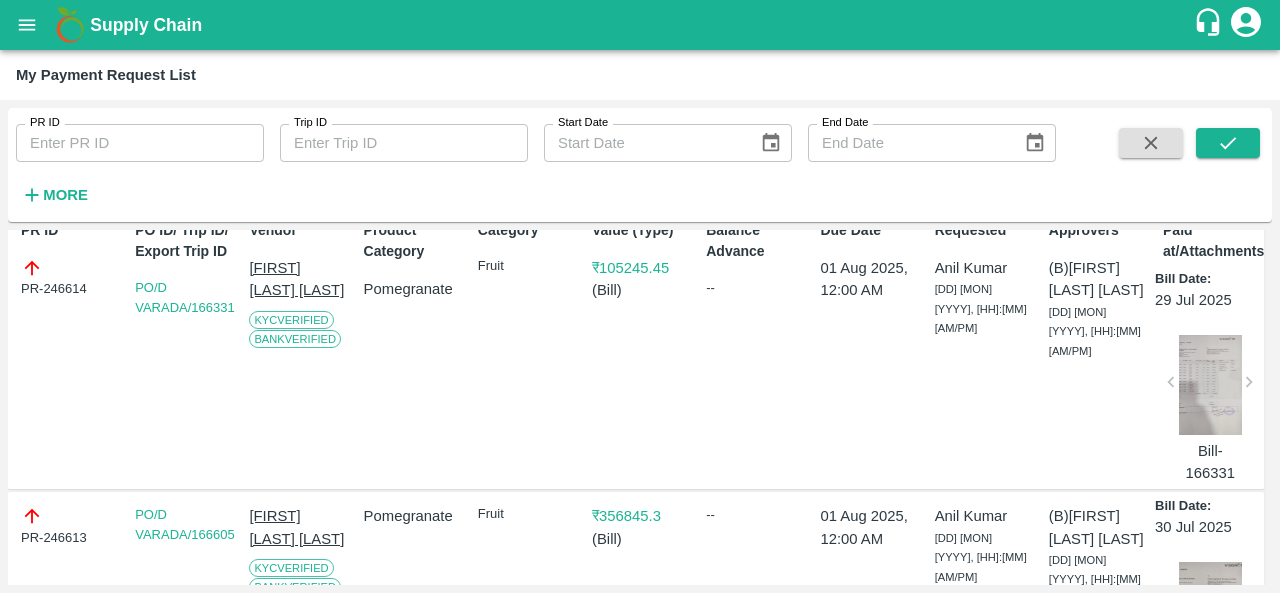scroll, scrollTop: 0, scrollLeft: 0, axis: both 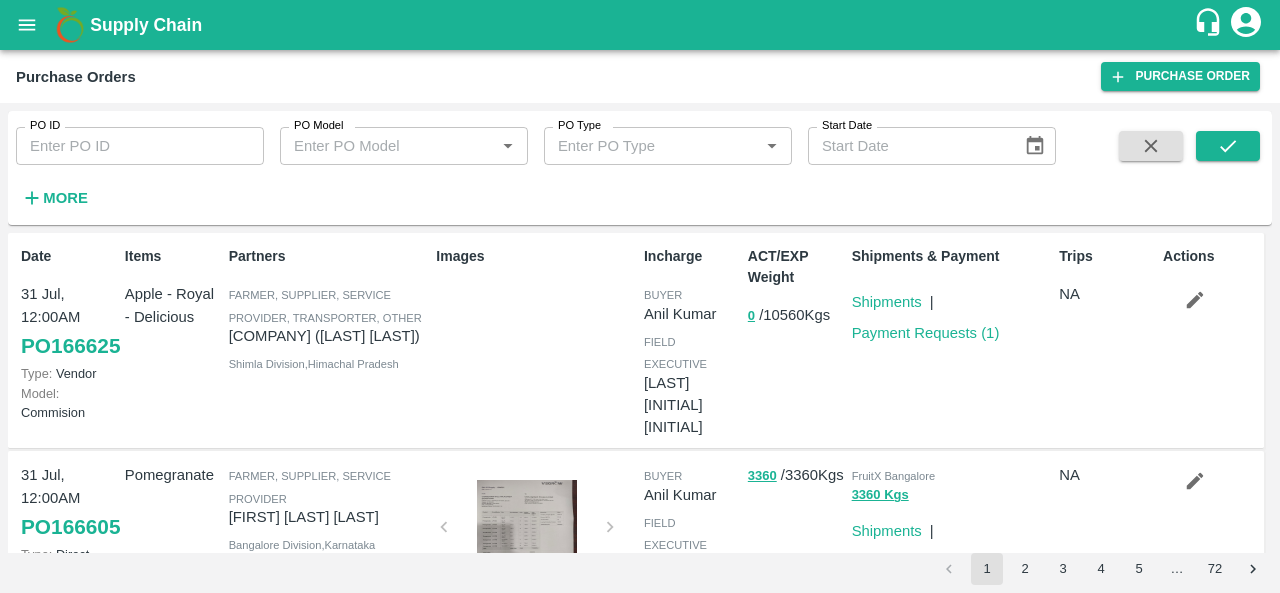 click 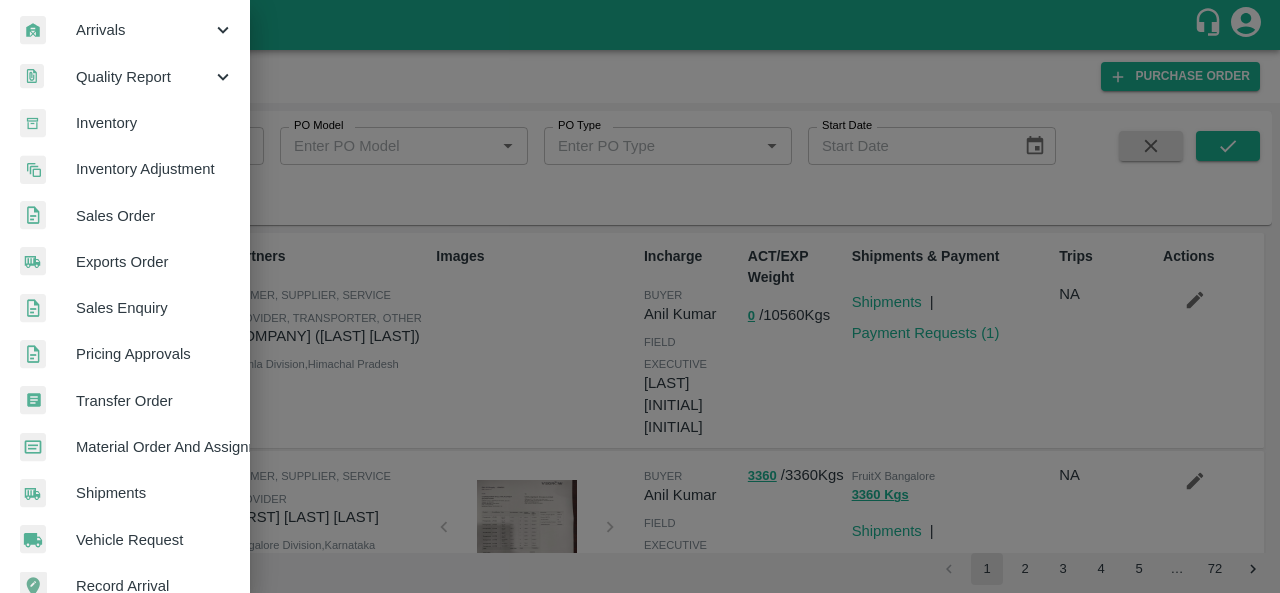 scroll, scrollTop: 282, scrollLeft: 0, axis: vertical 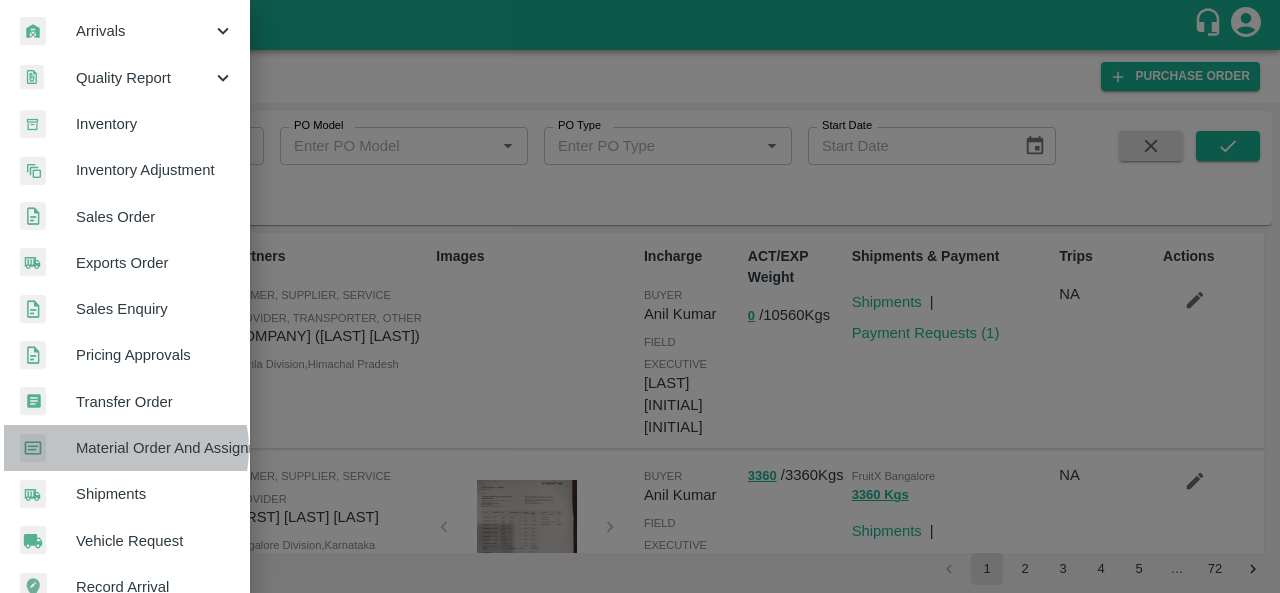 click on "Material Order And Assignment" at bounding box center (155, 448) 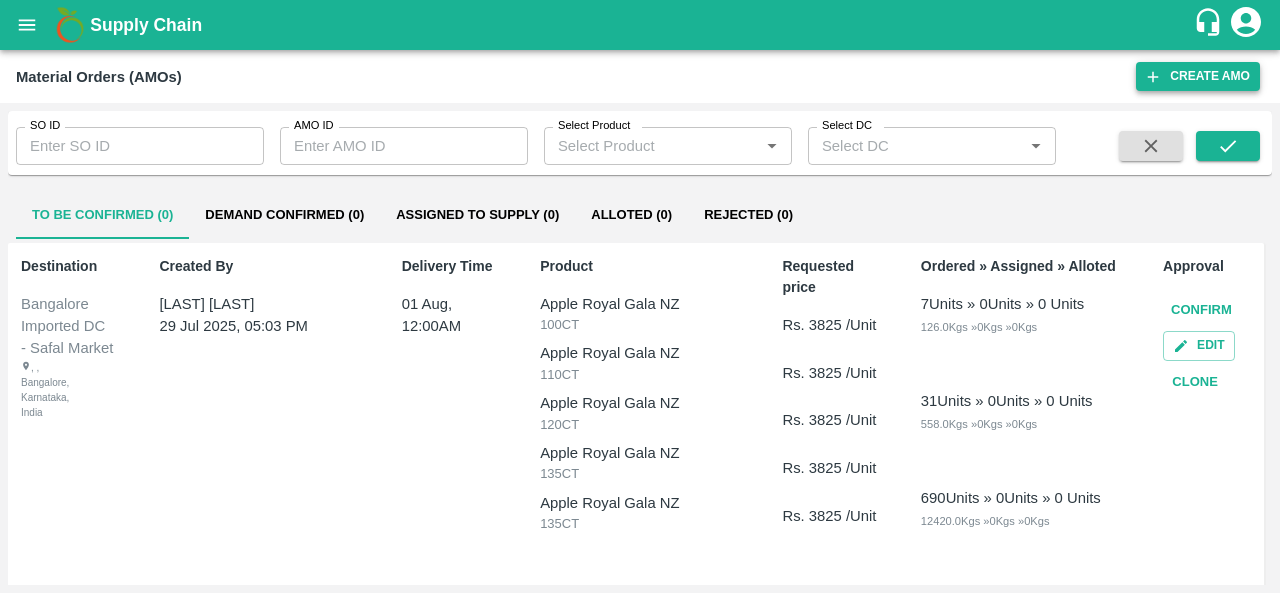 click 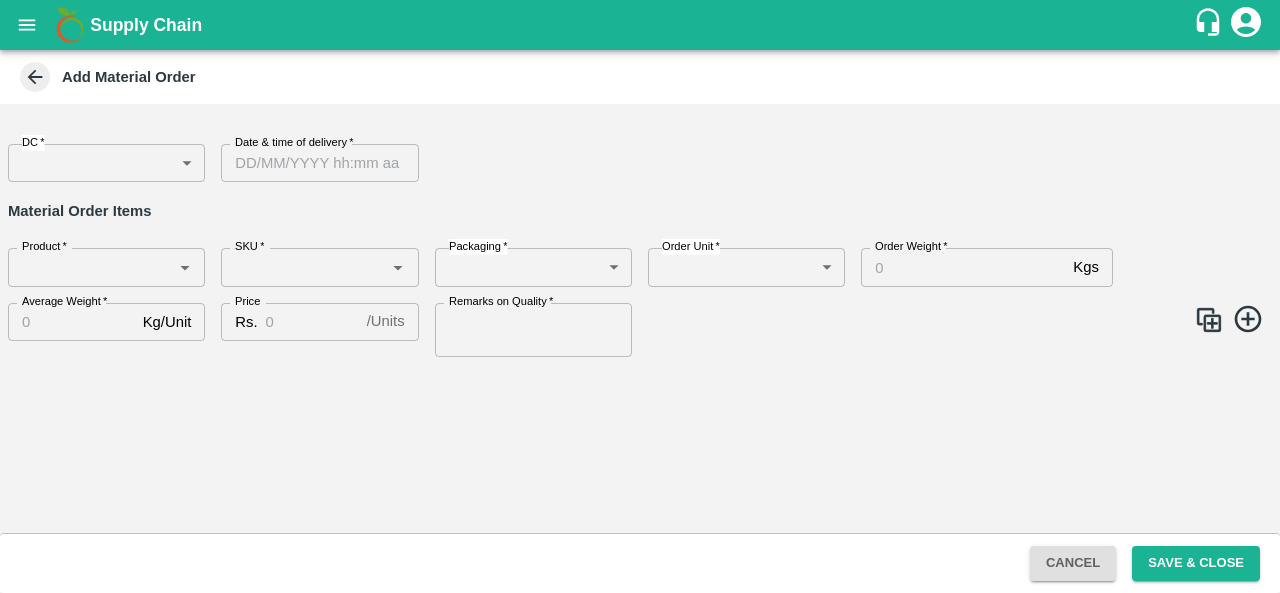 click on "Supply Chain Add Material Order DC   * ​ DC Date & time of delivery   * Date & time of delivery Material Order Items Product   * Product   * SKU   * SKU   * Packaging   * ​ Packaging Order Unit   * ​ Order Unit Order Weight   * Kgs Order Weight Average Weight   * Kg/Unit Average Weight Price Rs. / Units Price Remarks on Quality   * Remarks on Quality Cancel Save & Close FXD LMD DC Direct Customer FruitX Bangalore FruitX Delhi FruitX Parala Mandi Anil Kumar Logout" at bounding box center [640, 296] 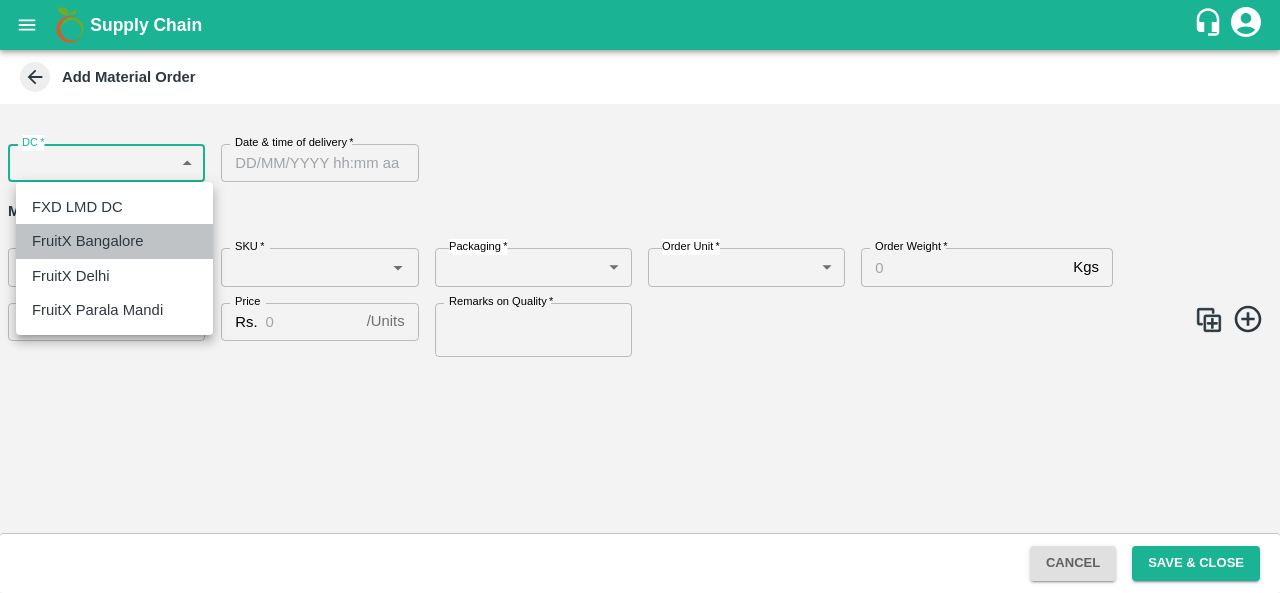 click on "FruitX Bangalore" at bounding box center (87, 241) 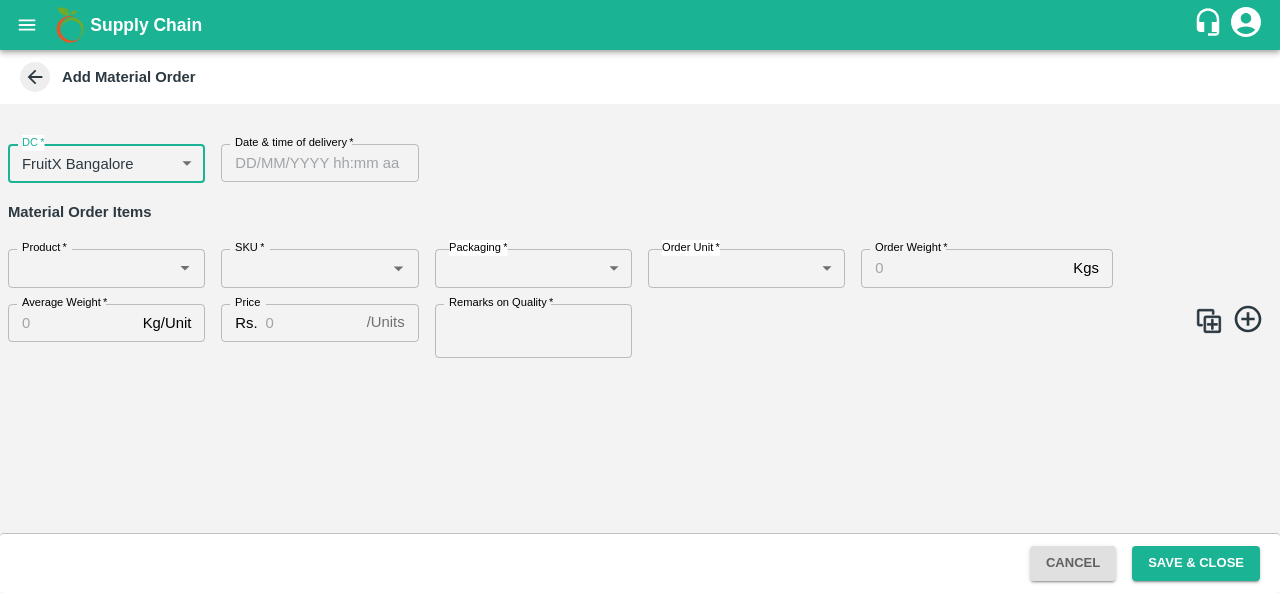 type on "DD/MM/YYYY hh:mm aa" 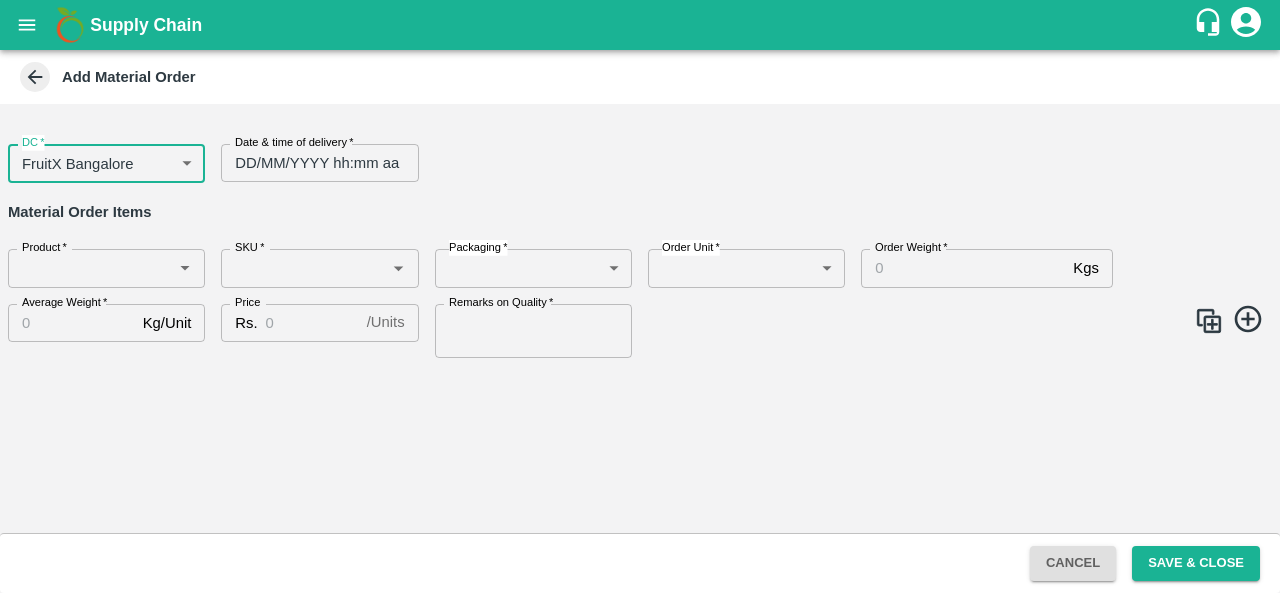 click on "DD/MM/YYYY hh:mm aa" at bounding box center [312, 163] 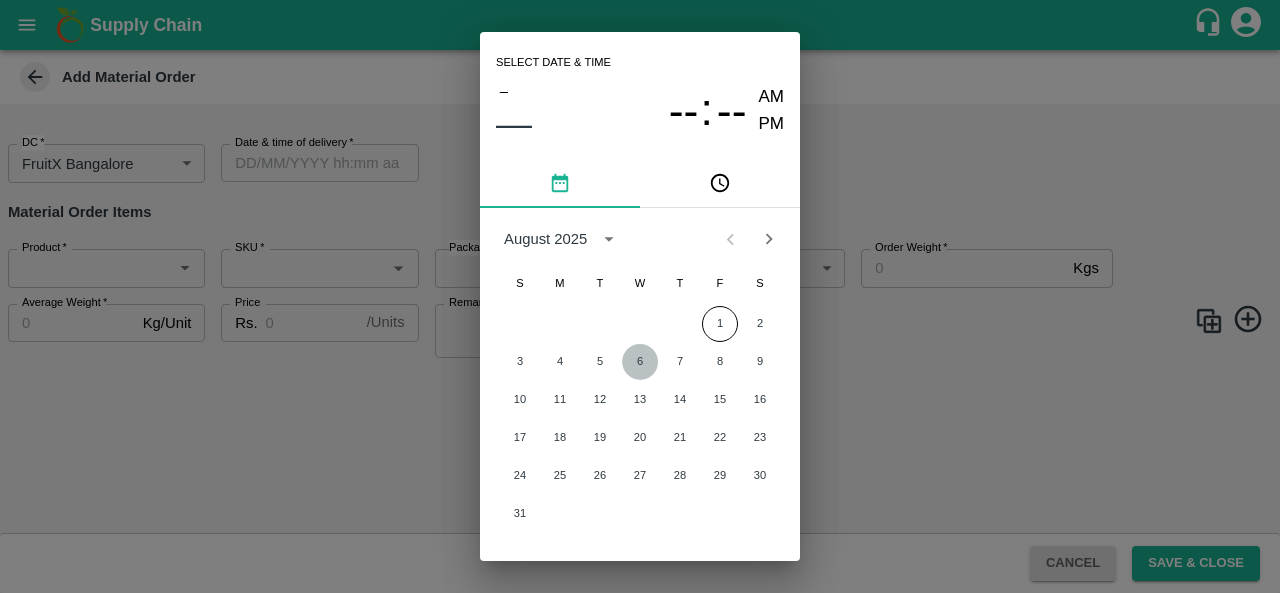 click on "6" at bounding box center [640, 362] 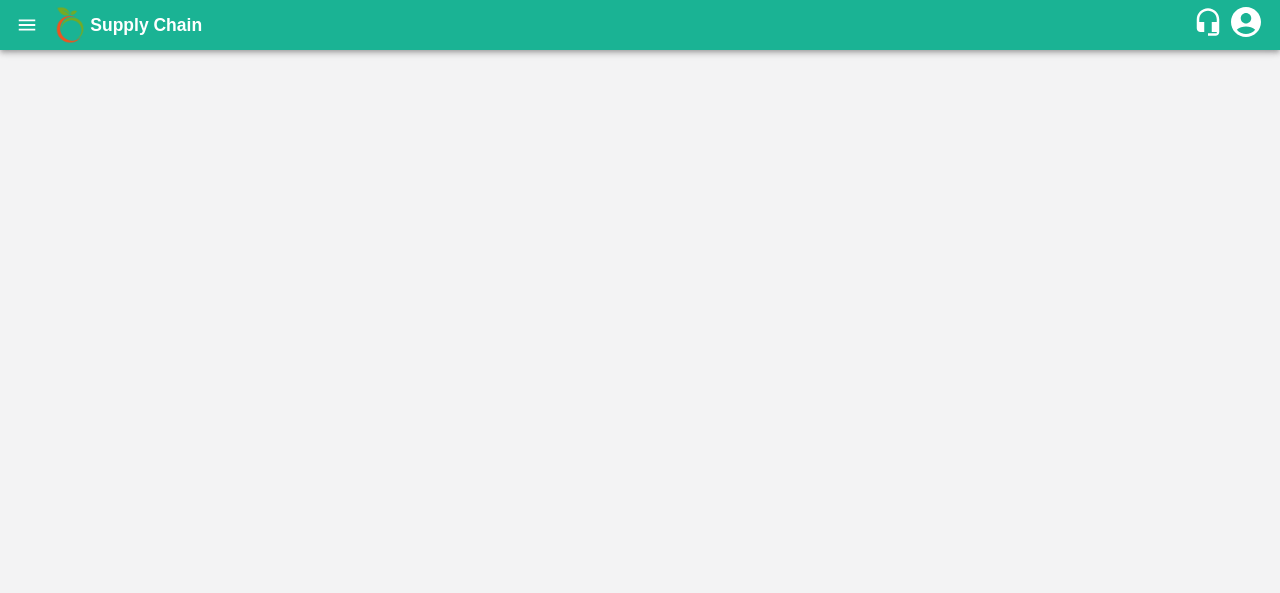 scroll, scrollTop: 0, scrollLeft: 0, axis: both 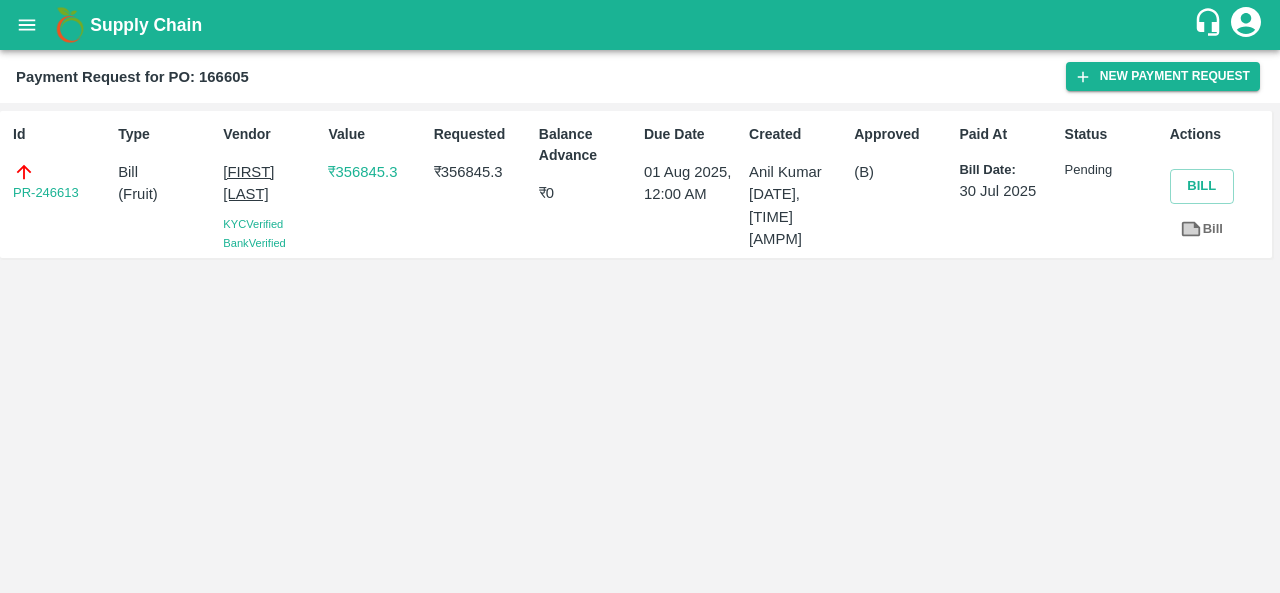 click 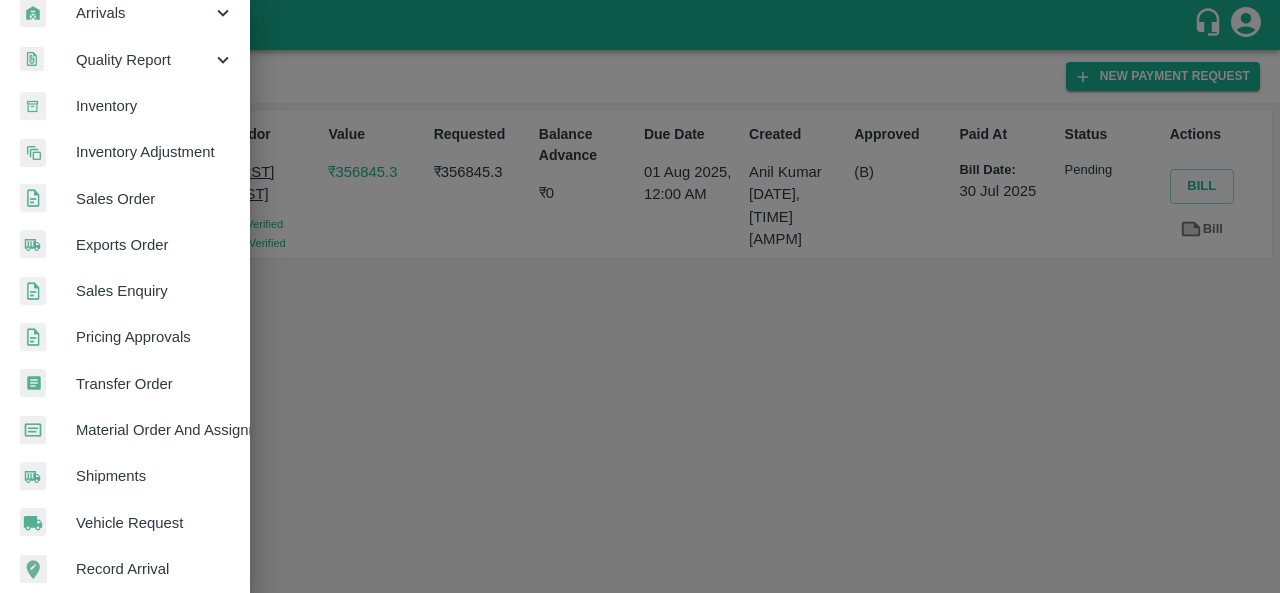 scroll, scrollTop: 299, scrollLeft: 0, axis: vertical 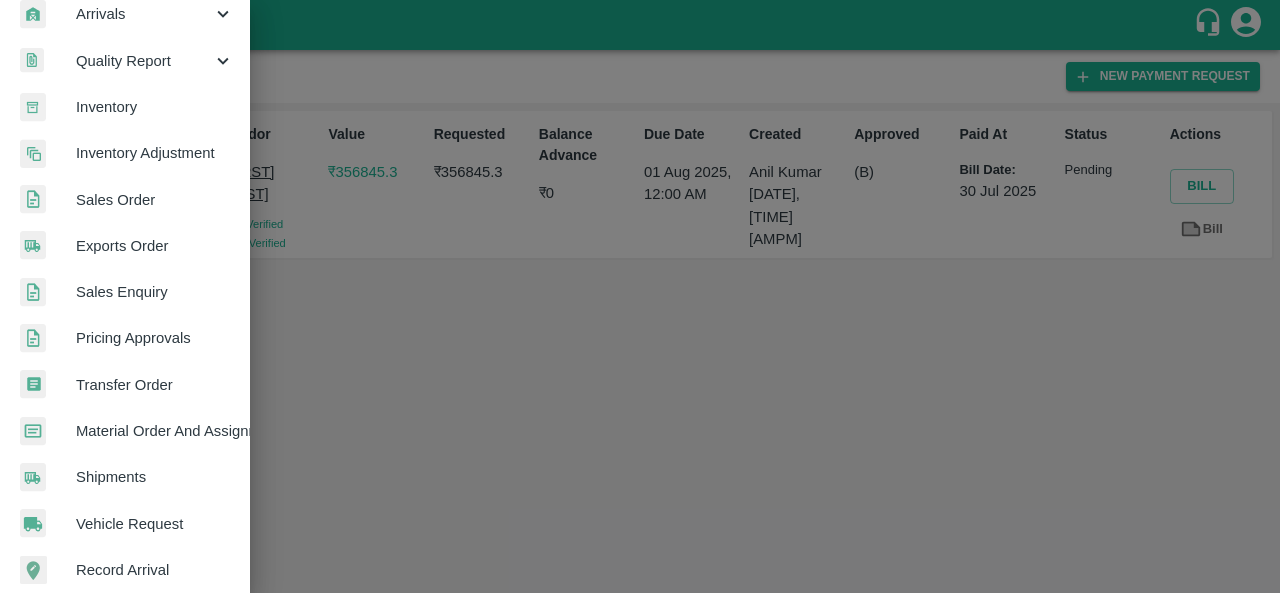 click on "Material Order And Assignment" at bounding box center [155, 431] 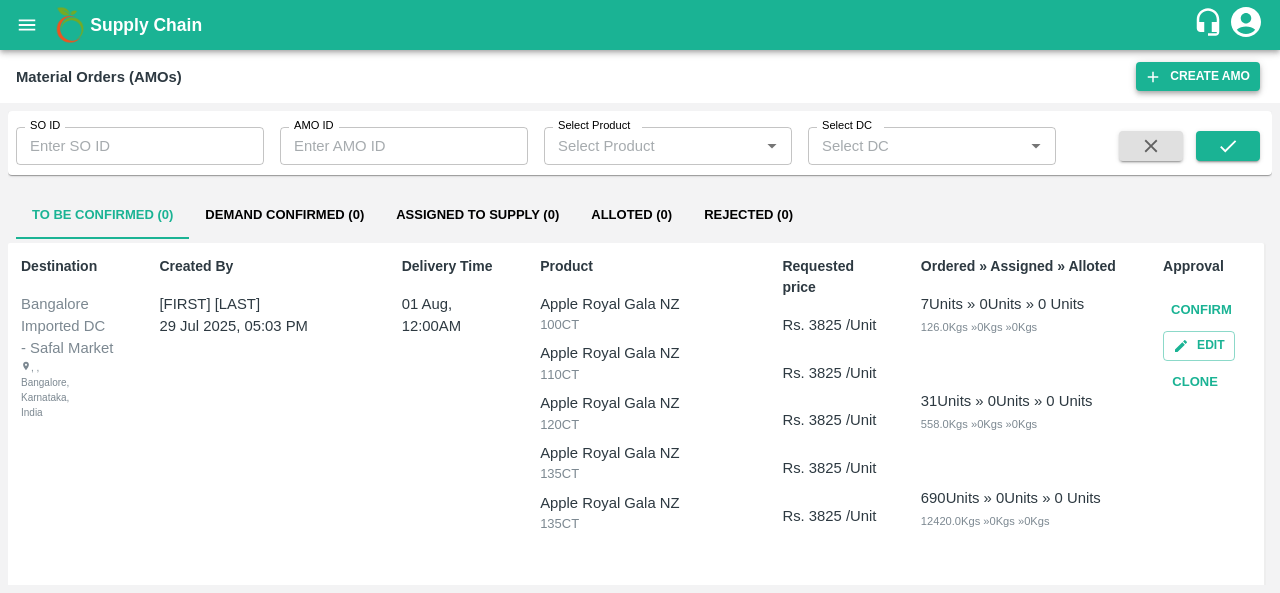 click on "Create AMO" at bounding box center [1198, 76] 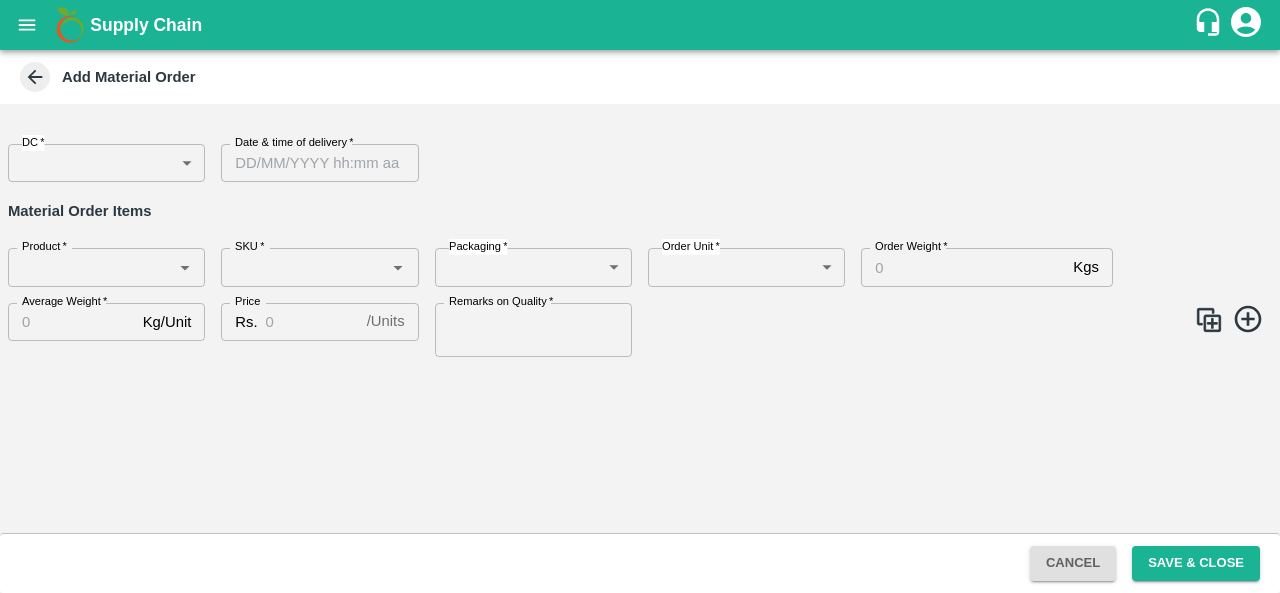 click on "Supply Chain Add Material Order DC   * ​ DC Date & time of delivery   * Date & time of delivery Material Order Items Product   * Product   * SKU   * SKU   * Packaging   * ​ Packaging Order Unit   * ​ Order Unit Order Weight   * Kgs Order Weight Average Weight   * Kg/Unit Average Weight Price Rs. / Units Price Remarks on Quality   * Remarks on Quality Cancel Save & Close FXD LMD DC Direct Customer FruitX Bangalore FruitX Delhi FruitX Parala Mandi [FIRST] [LAST] Logout" at bounding box center [640, 296] 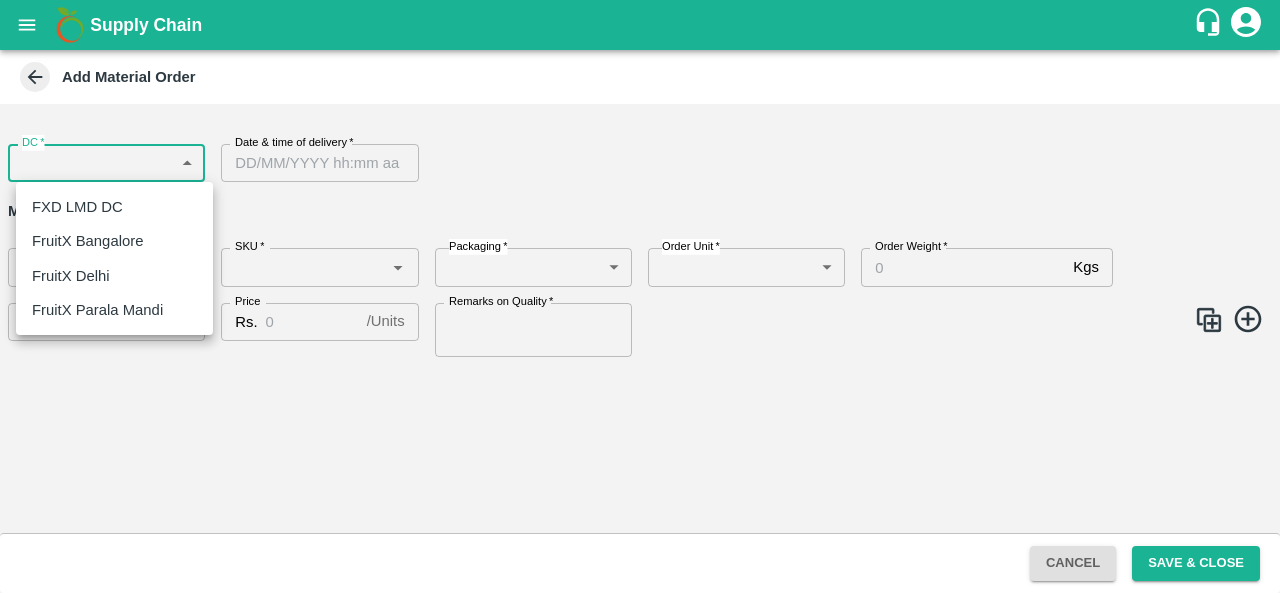 click on "FruitX Bangalore" at bounding box center [87, 241] 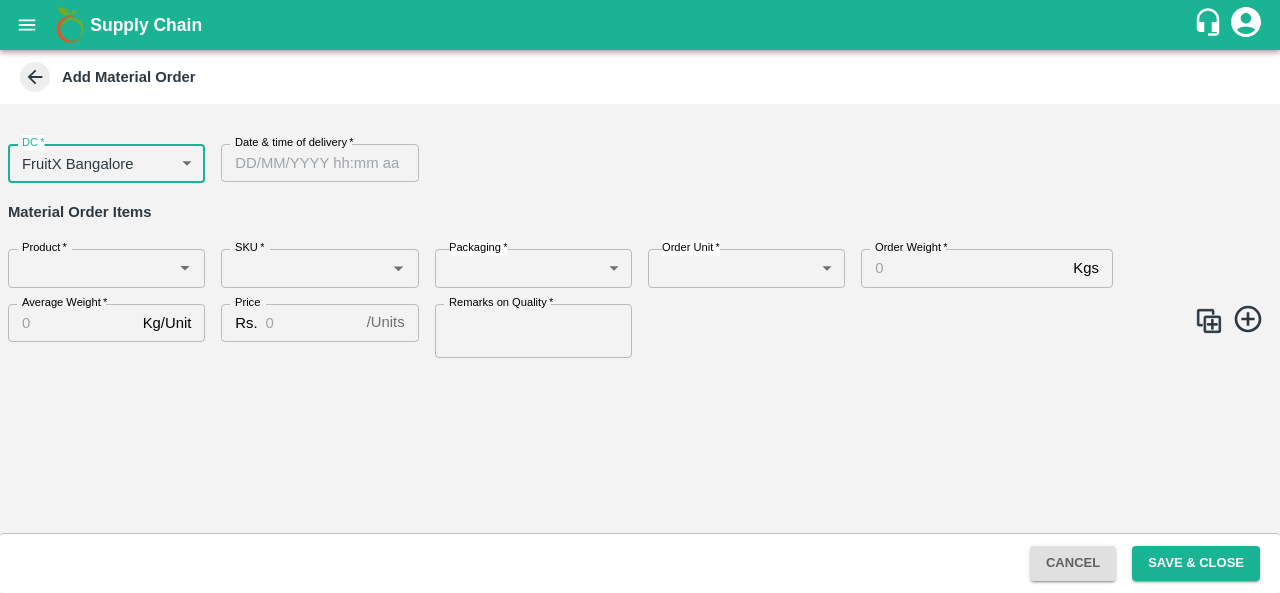 type on "147" 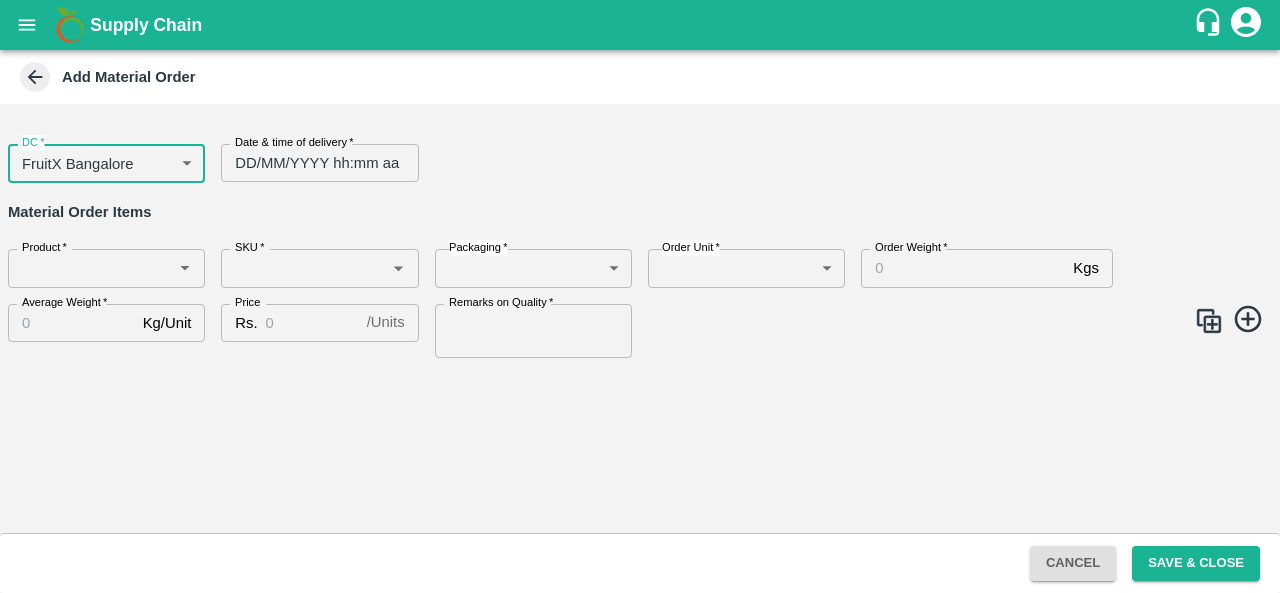 click on "DD/MM/YYYY hh:mm aa" at bounding box center [312, 163] 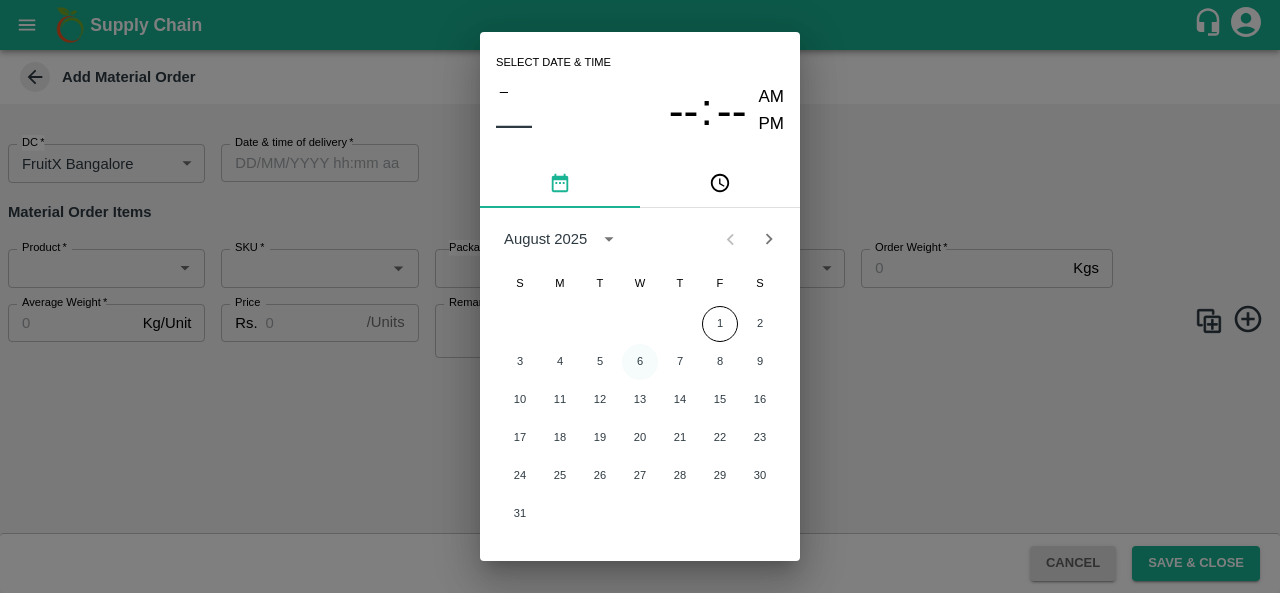 click on "6" at bounding box center [640, 362] 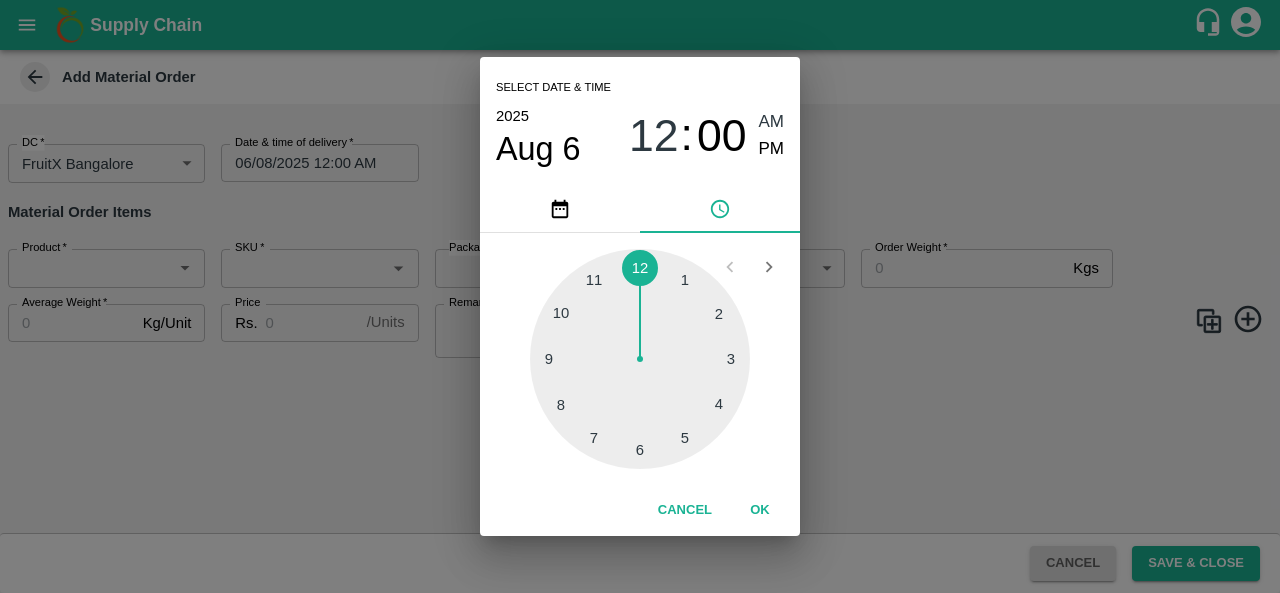 click on "Select date & time 2025 Aug 6 12 : 00 AM PM 1 2 3 4 5 6 7 8 9 10 11 12 Cancel OK" at bounding box center [640, 296] 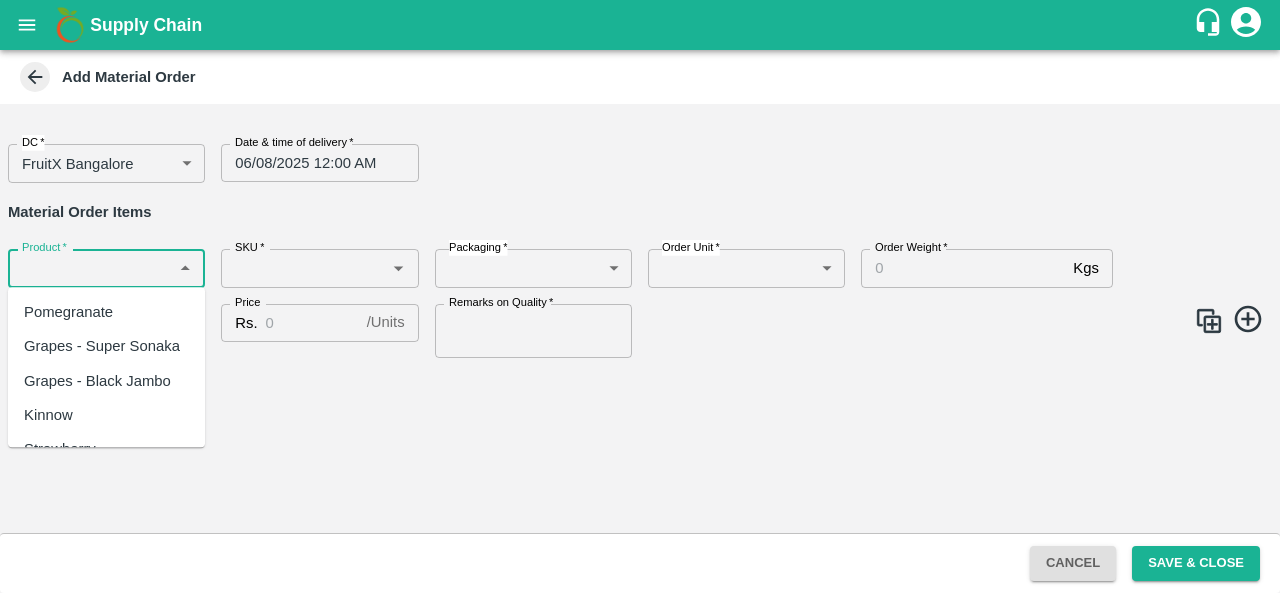 click on "Product   *" at bounding box center (90, 268) 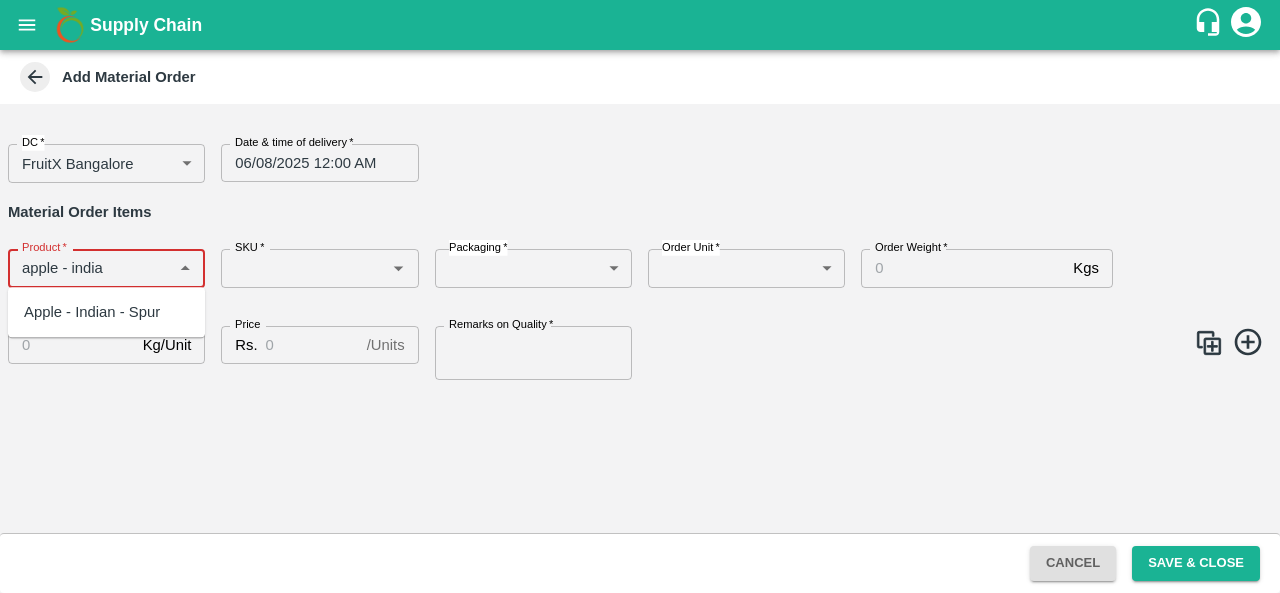 click on "Apple - Indian - Spur" at bounding box center (92, 312) 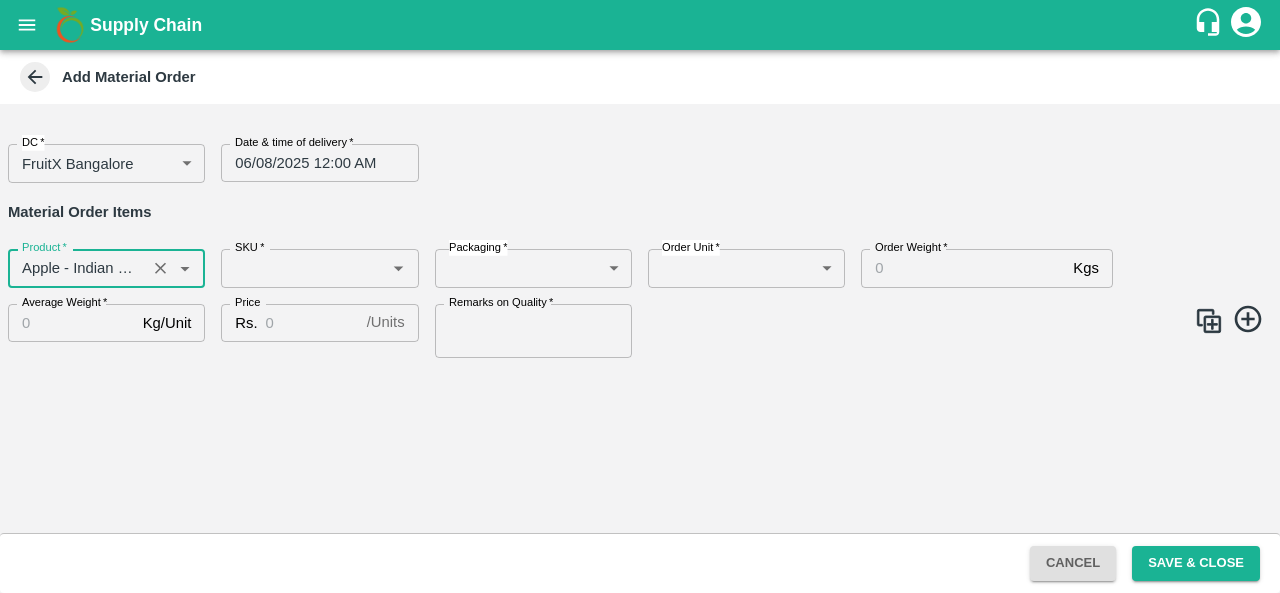 click on "SKU   *" at bounding box center (303, 268) 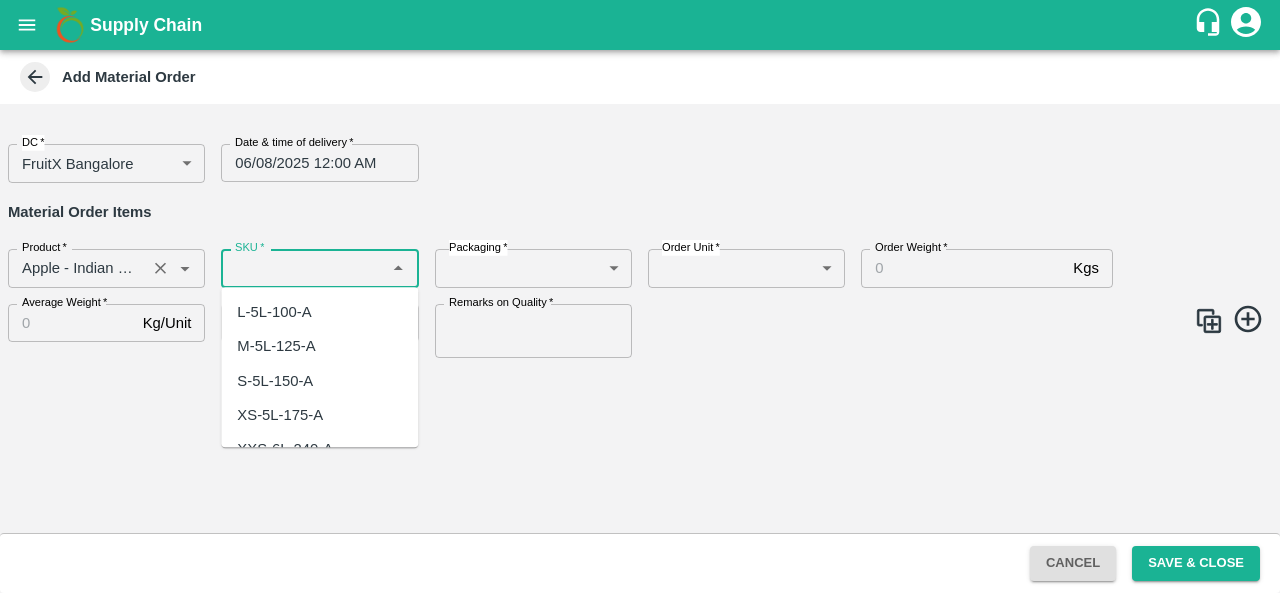 click on "Product   *" at bounding box center [77, 268] 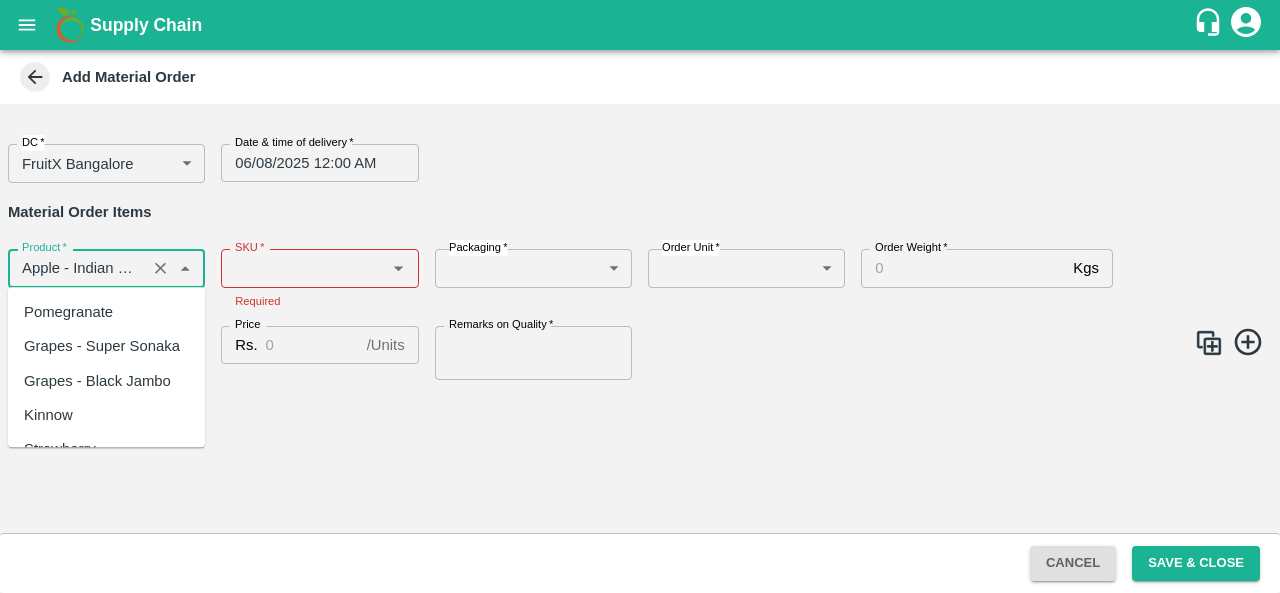 scroll, scrollTop: 658, scrollLeft: 0, axis: vertical 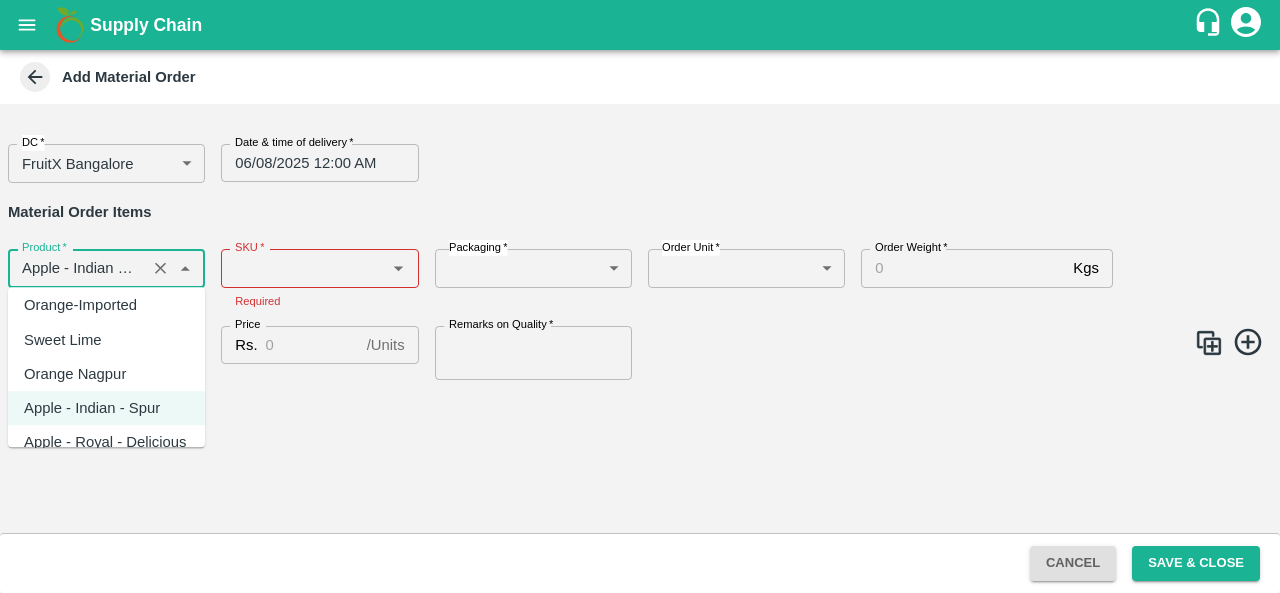 click on "Product   *" at bounding box center (77, 268) 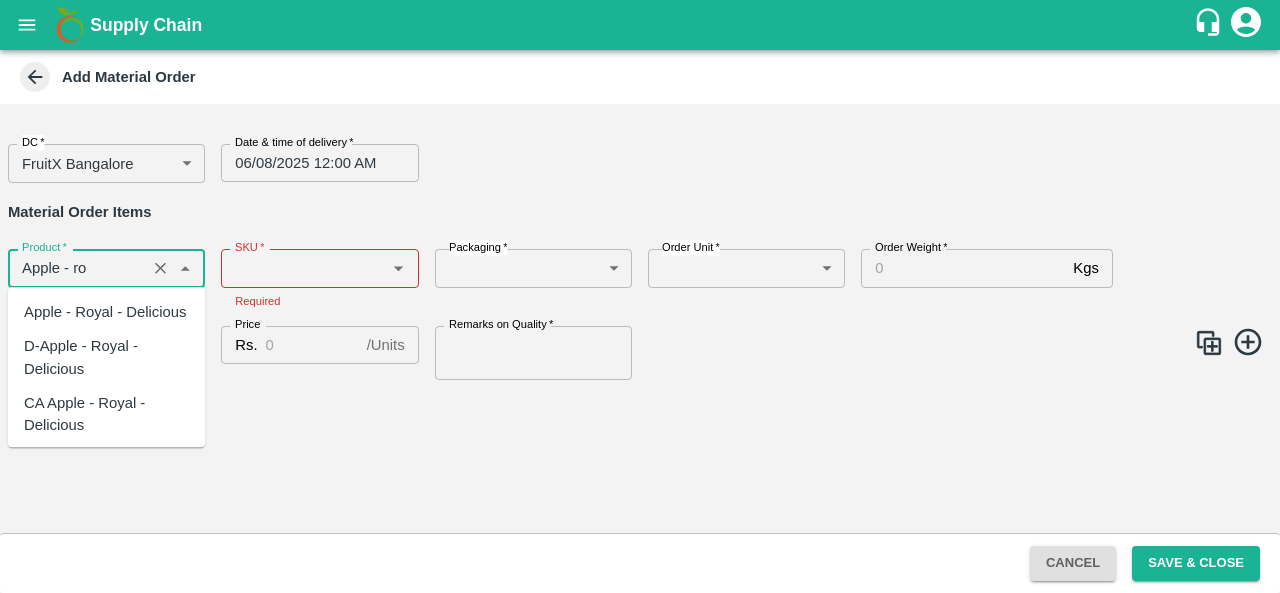 click on "Apple - Royal - Delicious" at bounding box center (105, 312) 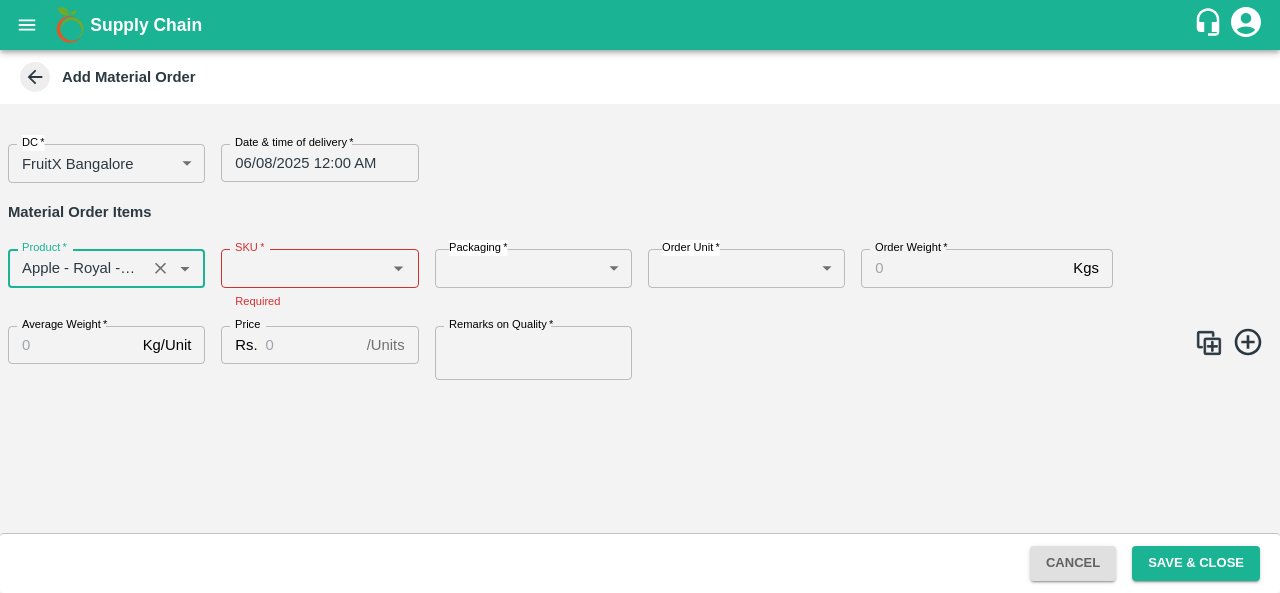 type on "Apple - Royal - Delicious" 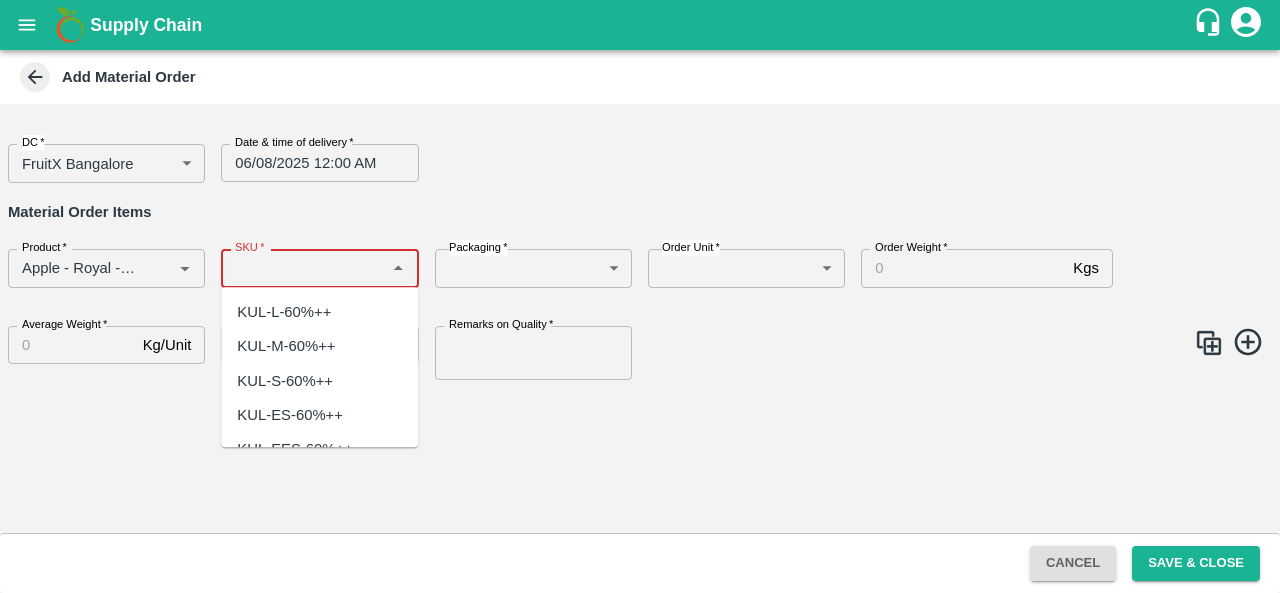 click on "SKU   *" at bounding box center (303, 268) 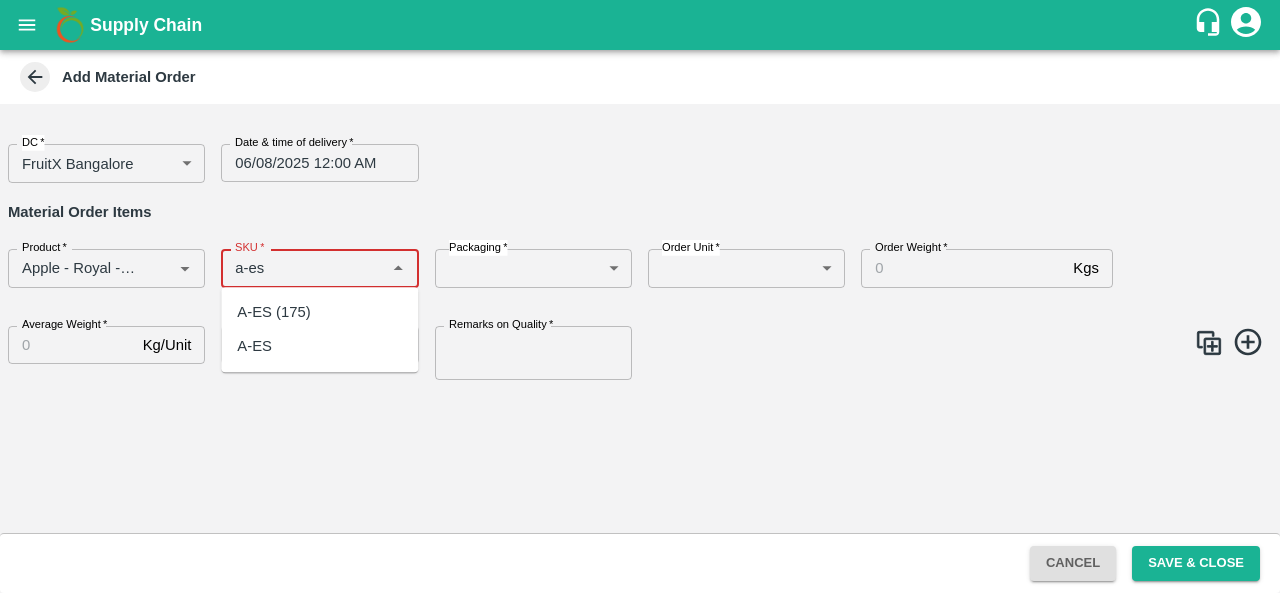 click on "A-ES (175)" at bounding box center (273, 312) 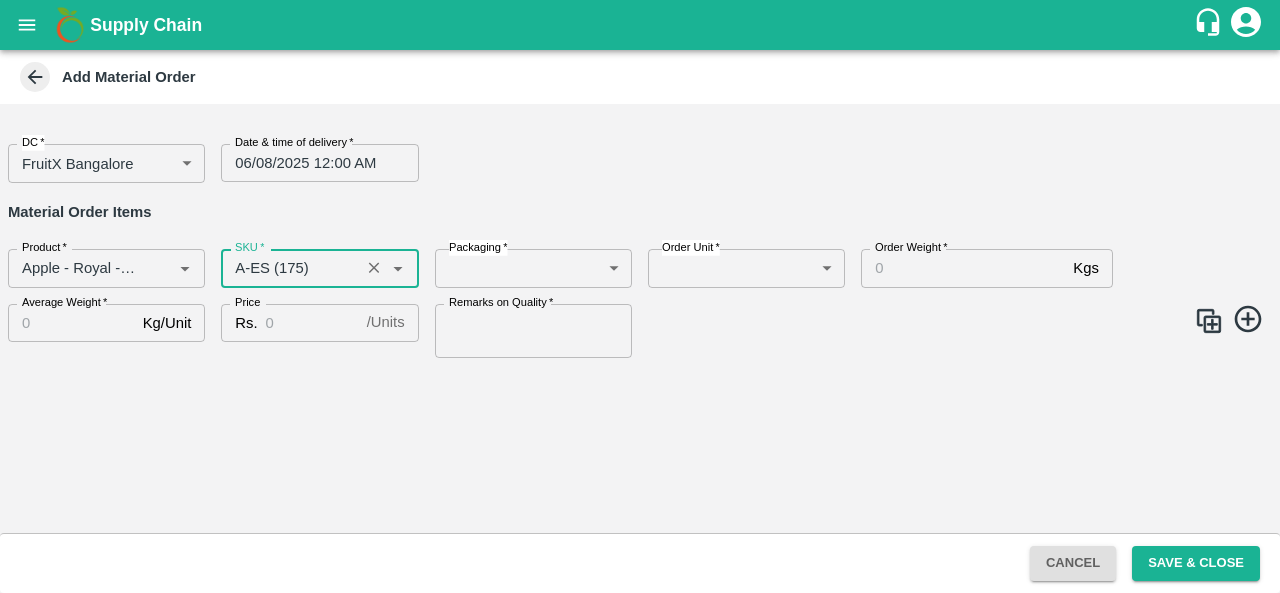 type on "A-ES (175)" 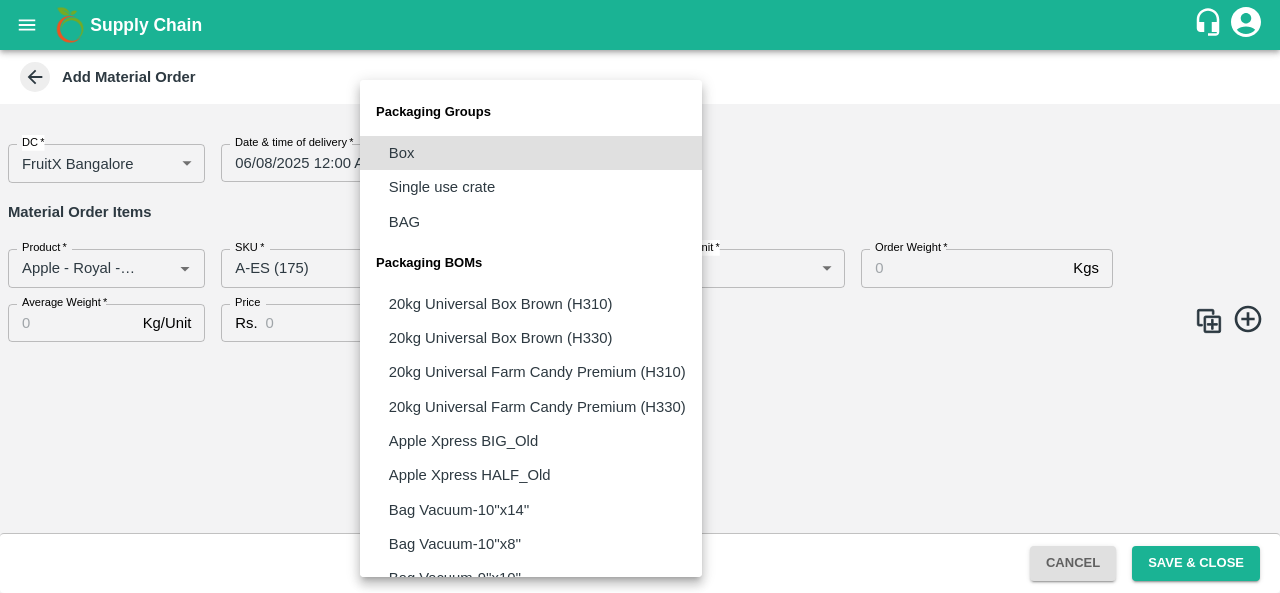 click on "Supply Chain Add Material Order DC   * FruitX Bangalore 147 DC Date & time of delivery   * 06/08/2025 12:00 AM Date & time of delivery Material Order Items Product   * Product   * SKU   * SKU   * Packaging   * ​ Packaging Order Unit   * ​ Order Unit Order Weight   * Kgs Order Weight Average Weight   * Kg/Unit Average Weight Price Rs. / Units Price Remarks on Quality   * Remarks on Quality Cancel Save & Close FXD LMD DC Direct Customer FruitX Bangalore FruitX Delhi FruitX Parala Mandi [FIRST] [LAST] Logout Packaging Groups Box Single use crate BAG Packaging BOMs 20kg Universal Box Brown (H310) 20kg Universal Box Brown (H330) 20kg Universal Farm Candy Premium (H310) 20kg Universal Farm Candy Premium (H330) Apple Xpress BIG_Old Apple Xpress HALF_Old Bag Vacuum-10''x14'' Bag Vacuum-10''x8'' Bag Vacuum-9''x10'' Bag Vacuum-9''x12'' Bin BO Crate Box Apple Express 10kg Box Apple Express 20kg Box Apple Express 5kg Box Brown 20kg Box Farm Candy 10kg Box Farm Candy 20kg Box Farm Candy 5kg Loose" at bounding box center [640, 296] 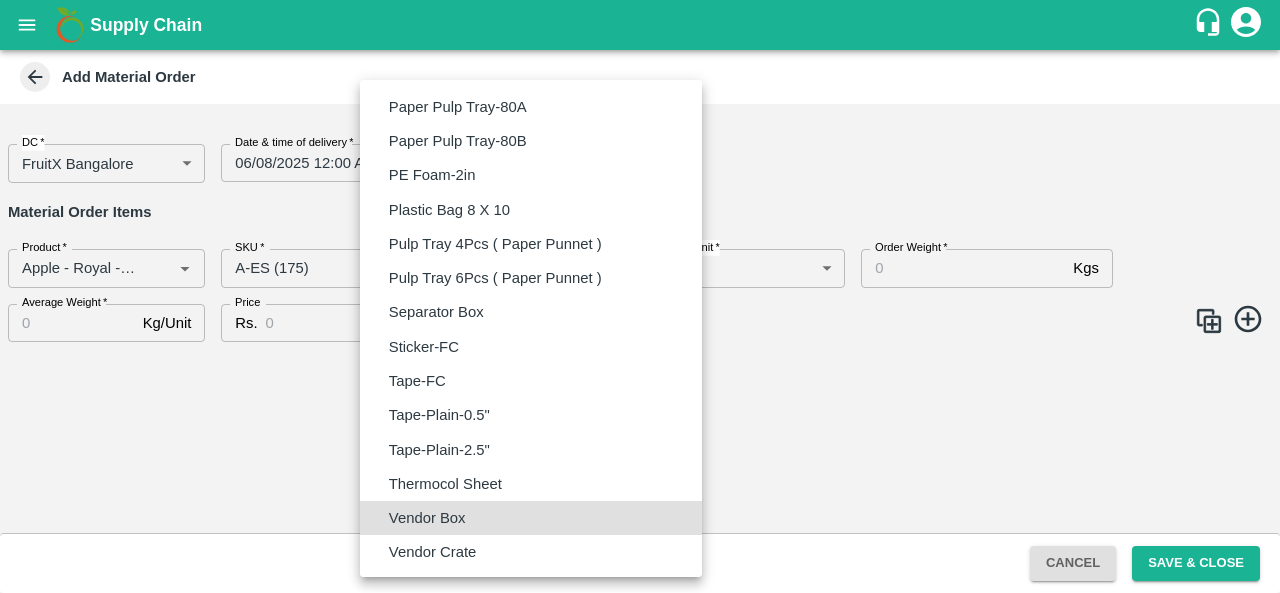 type on "BOM/276" 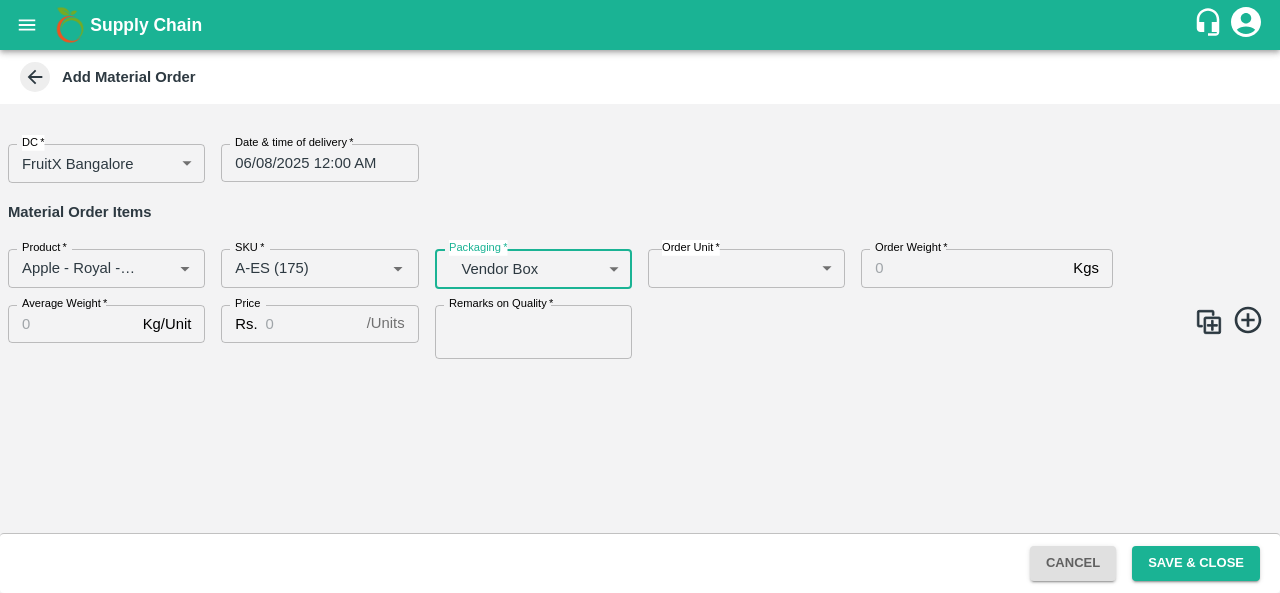 click on "Supply Chain Add Material Order DC   * FruitX Bangalore 147 DC Date & time of delivery   * 06/08/2025 12:00 AM Date & time of delivery Material Order Items Product   * Product   * SKU   * SKU   * Packaging   * Box BOM/276 Packaging Order Unit   * ​ Order Unit Order Weight   * Kgs Order Weight Average Weight   * Kg/Unit Average Weight Price Rs. / Units Price Remarks on Quality   * Remarks on Quality Cancel Save & Close FXD LMD DC Direct Customer FruitX Bangalore FruitX Delhi FruitX Parala Mandi [FIRST] [LAST] Logout" at bounding box center (640, 296) 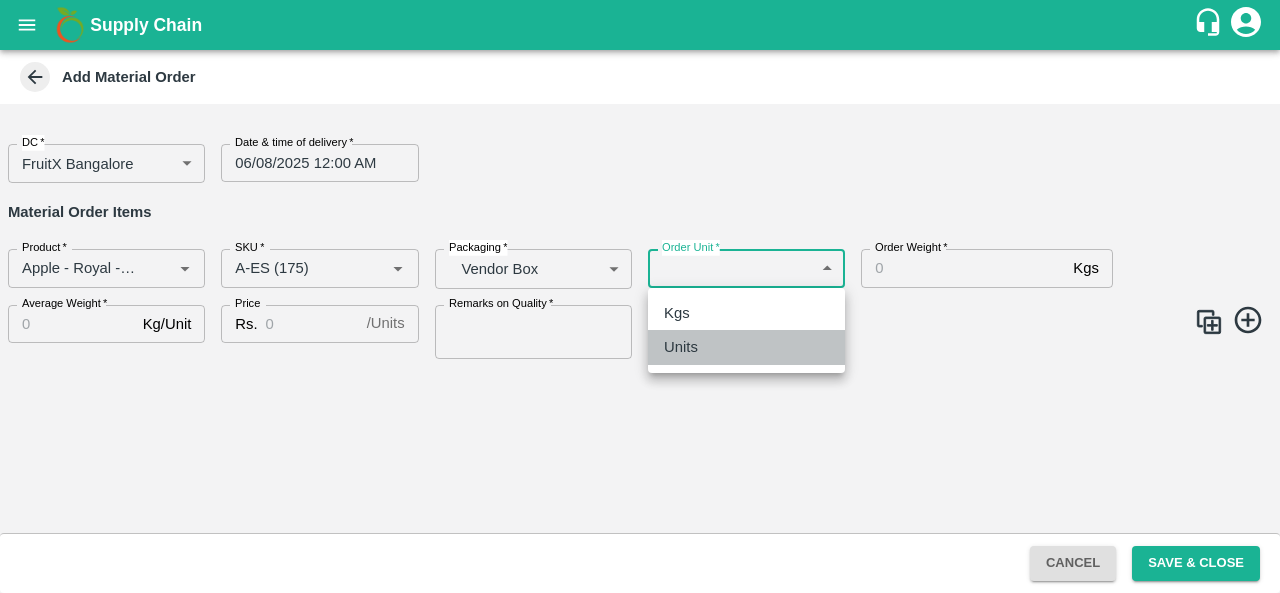 click on "Units" at bounding box center (681, 347) 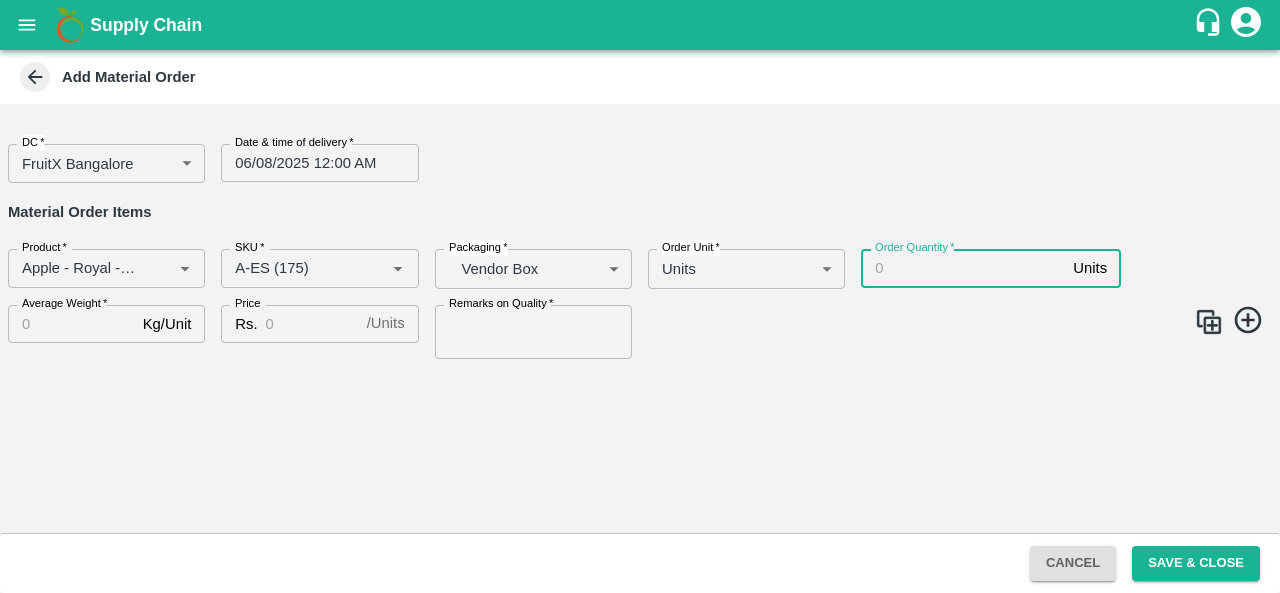 click on "Order Quantity   *" at bounding box center [963, 268] 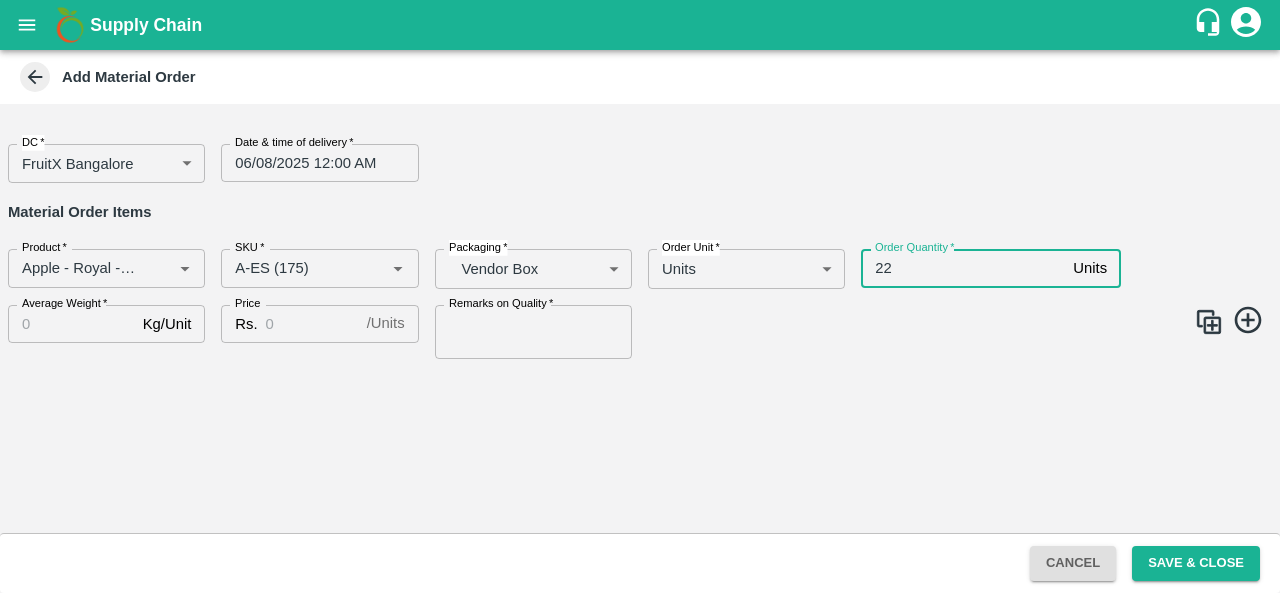 type on "22" 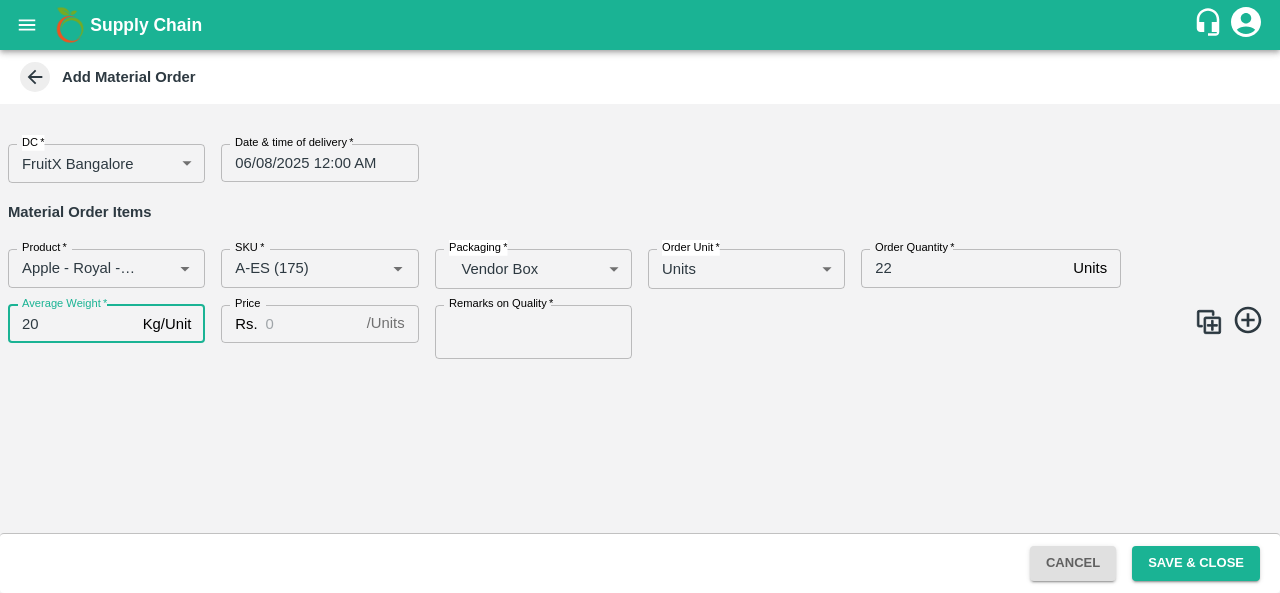 type on "20" 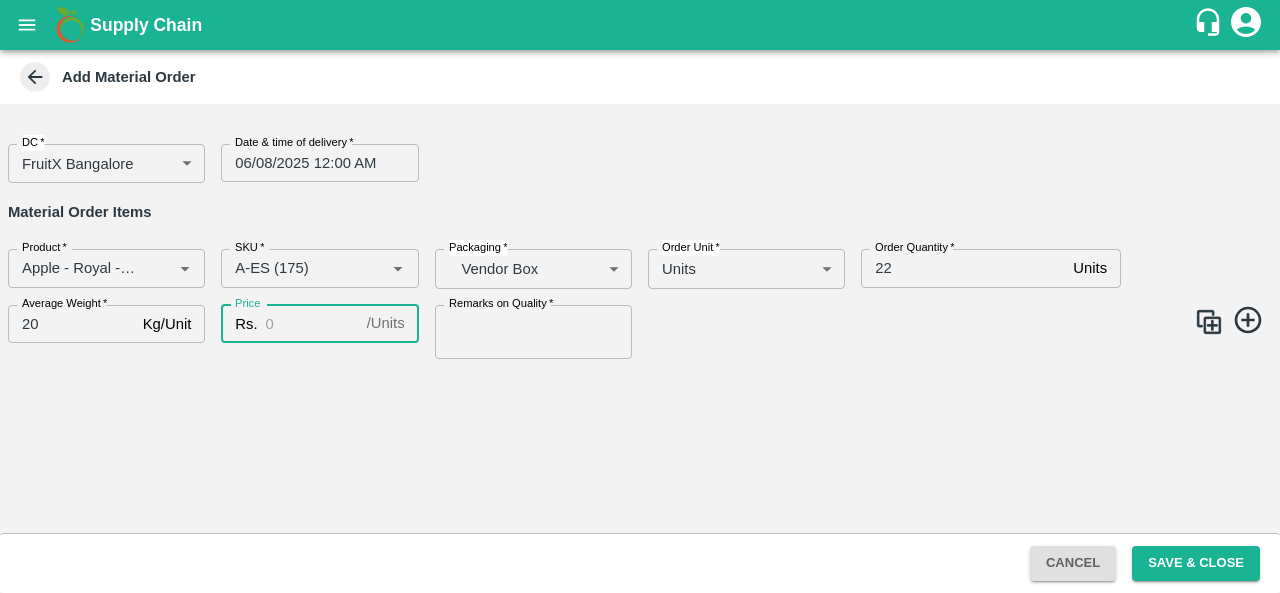 click on "Price" at bounding box center (312, 324) 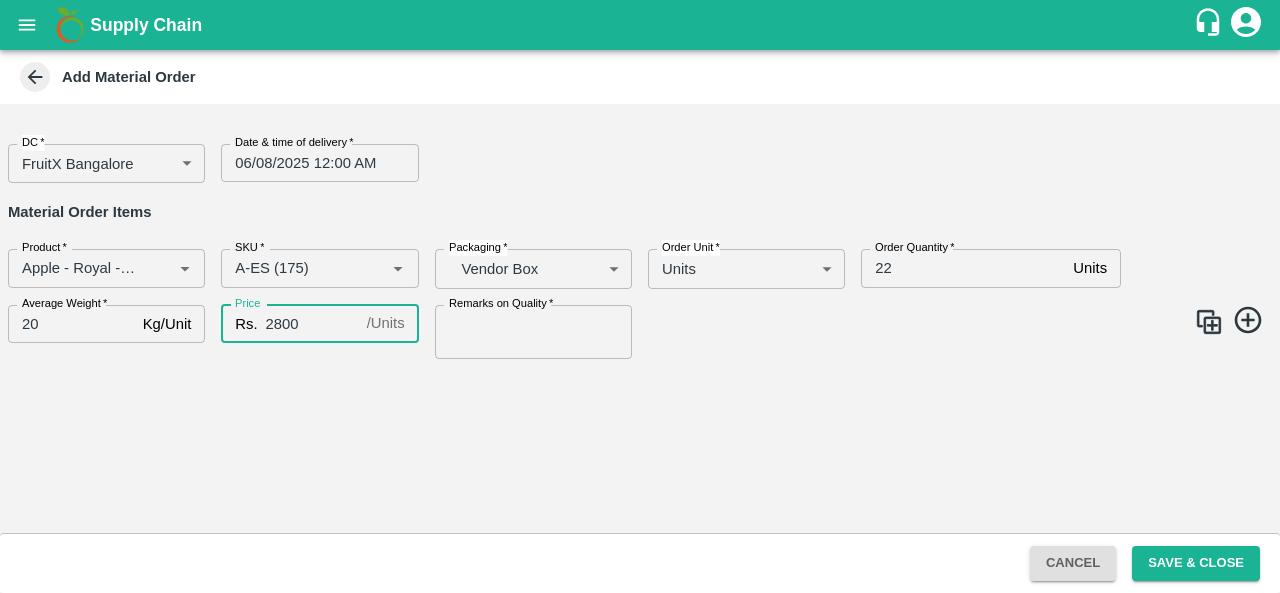 type on "2800" 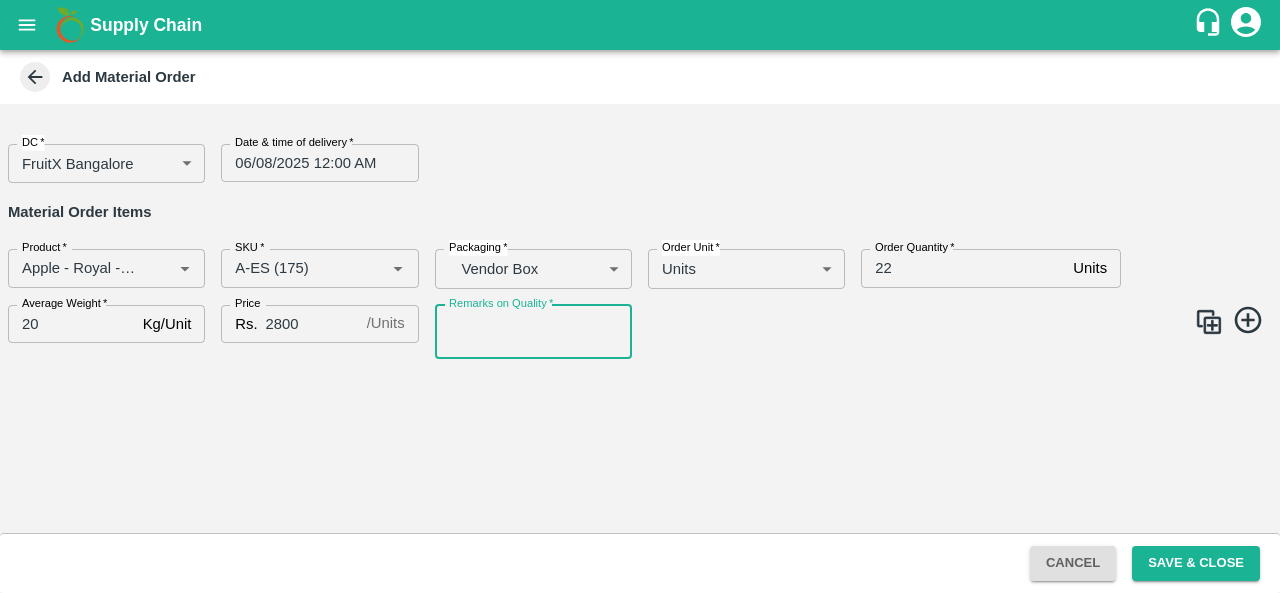 click on "Remarks on Quality   *" at bounding box center (533, 332) 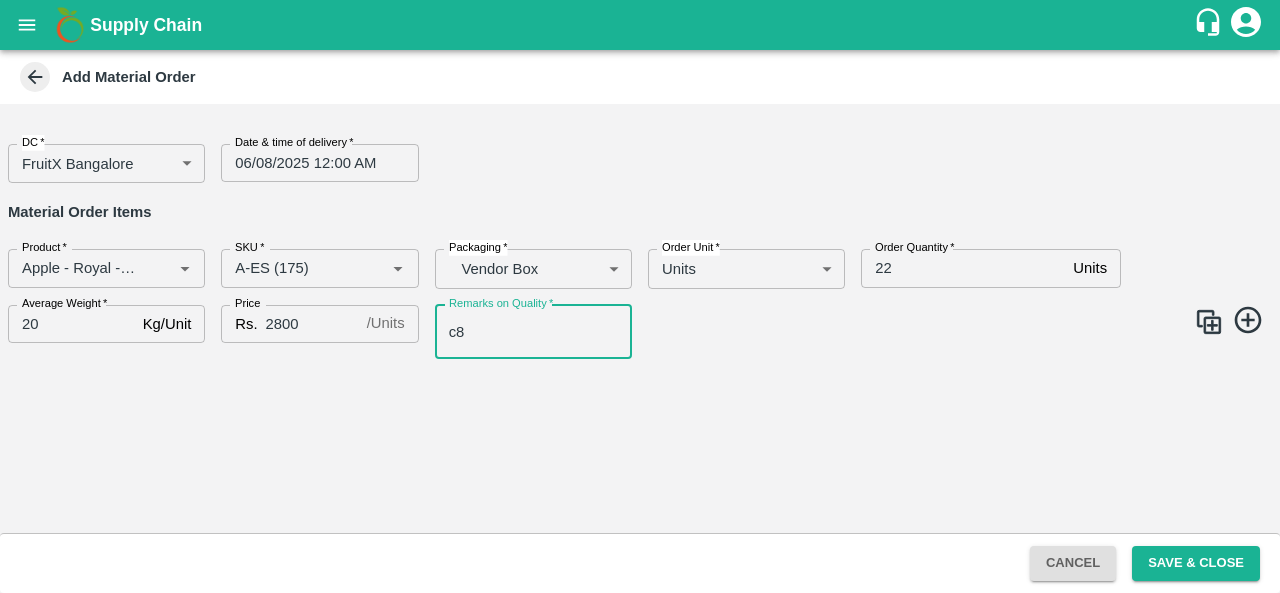 type on "c" 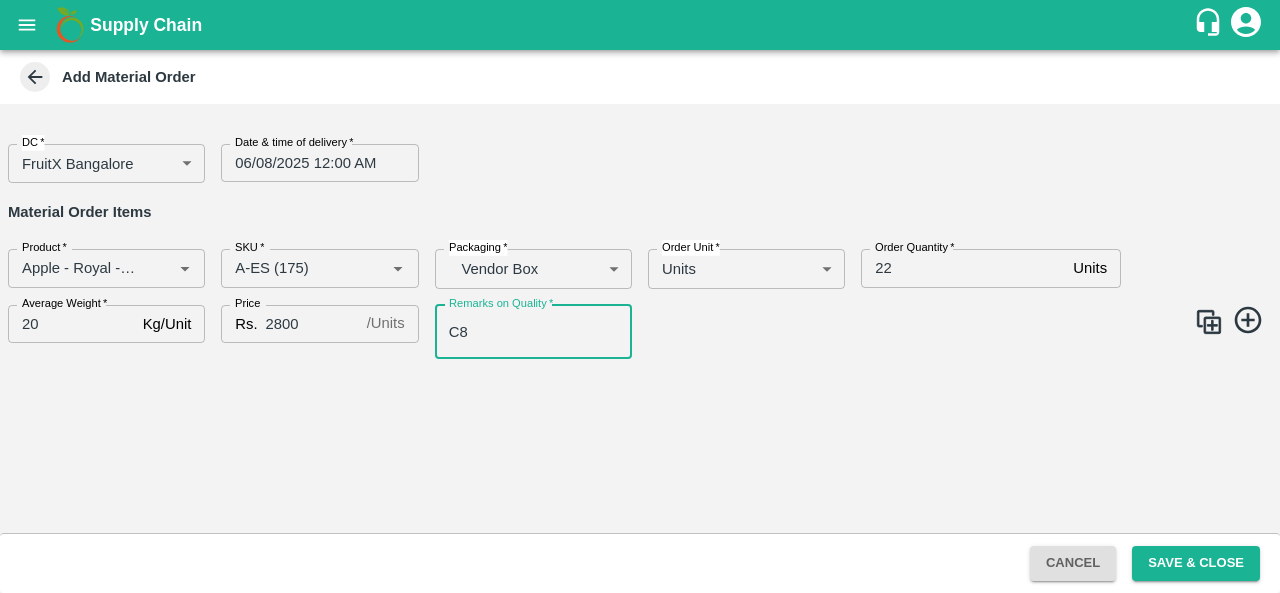 type on "C8" 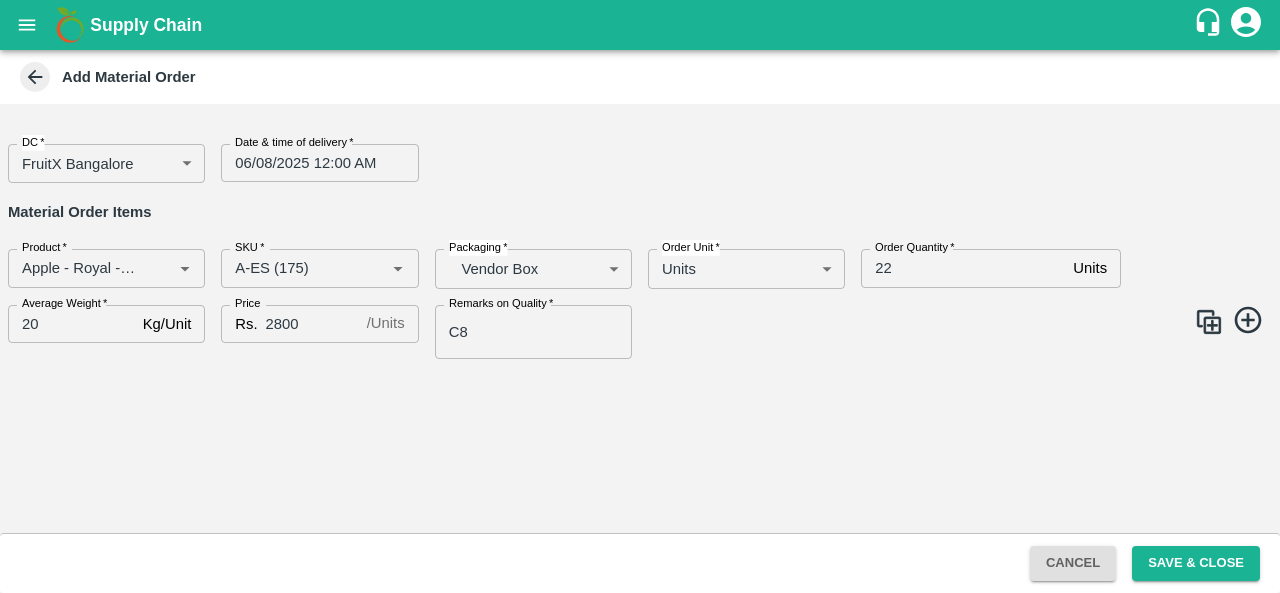 click at bounding box center [1209, 322] 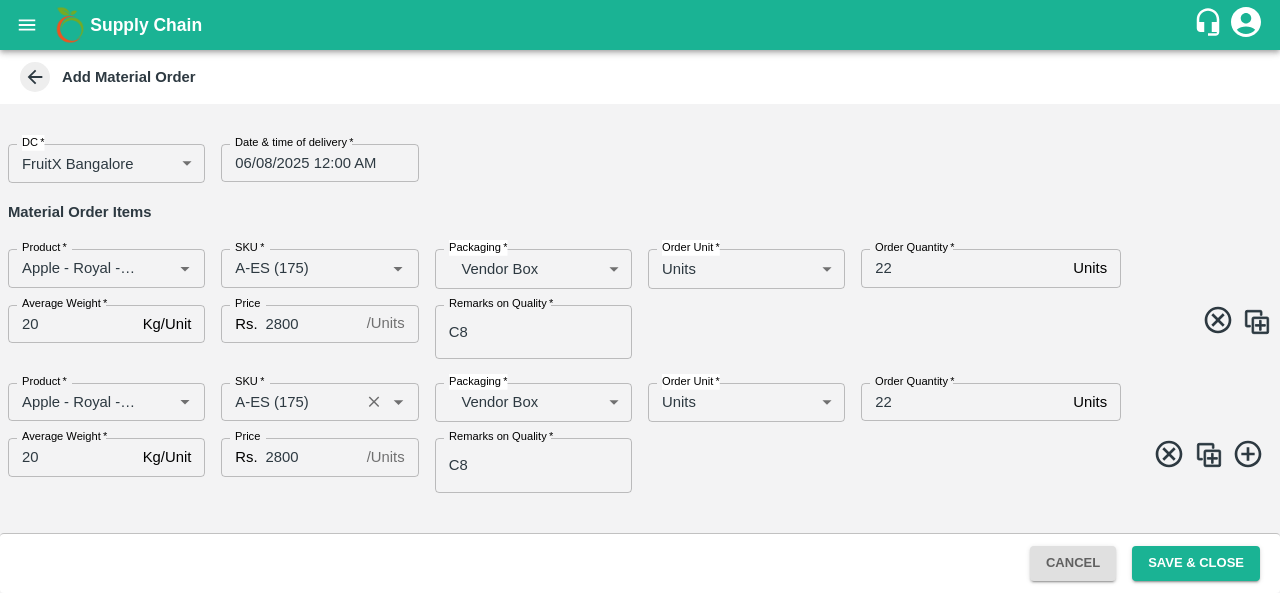 click on "SKU   *" at bounding box center (290, 402) 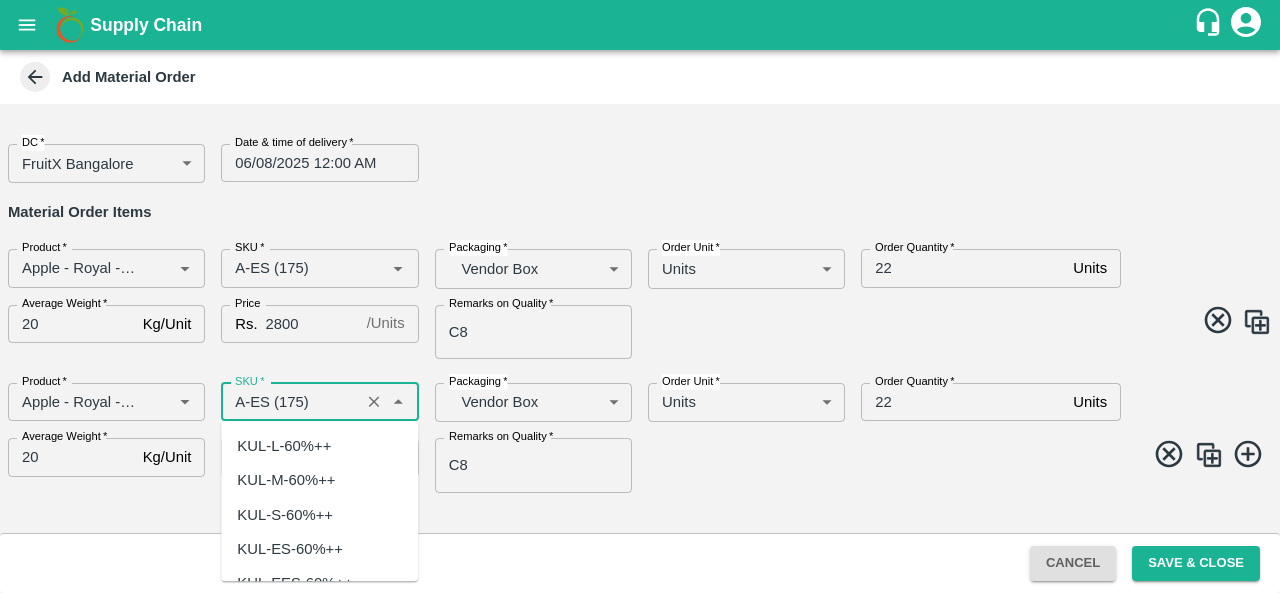 scroll, scrollTop: 16702, scrollLeft: 0, axis: vertical 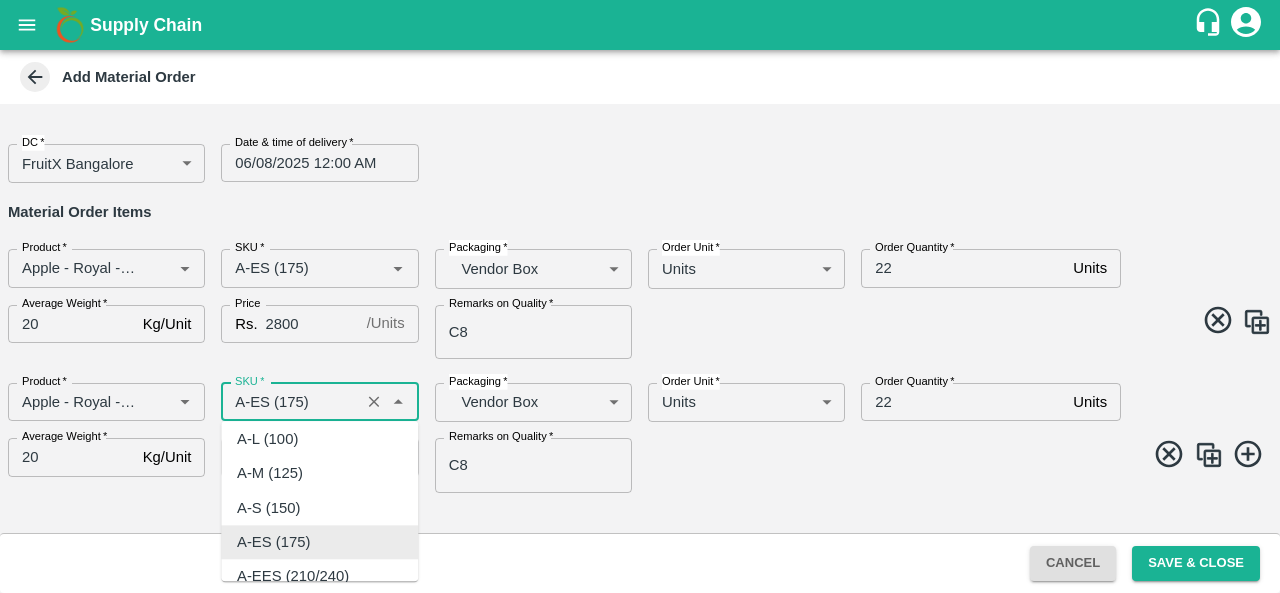 click on "SKU   *" at bounding box center (290, 402) 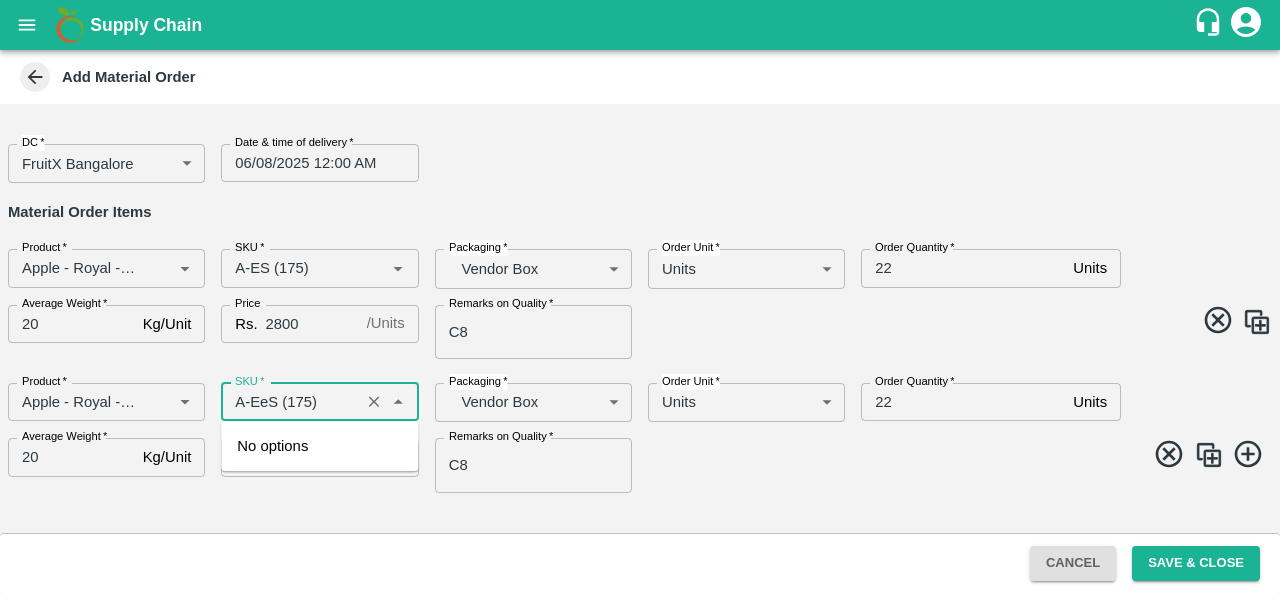 click on "SKU   *" at bounding box center (290, 402) 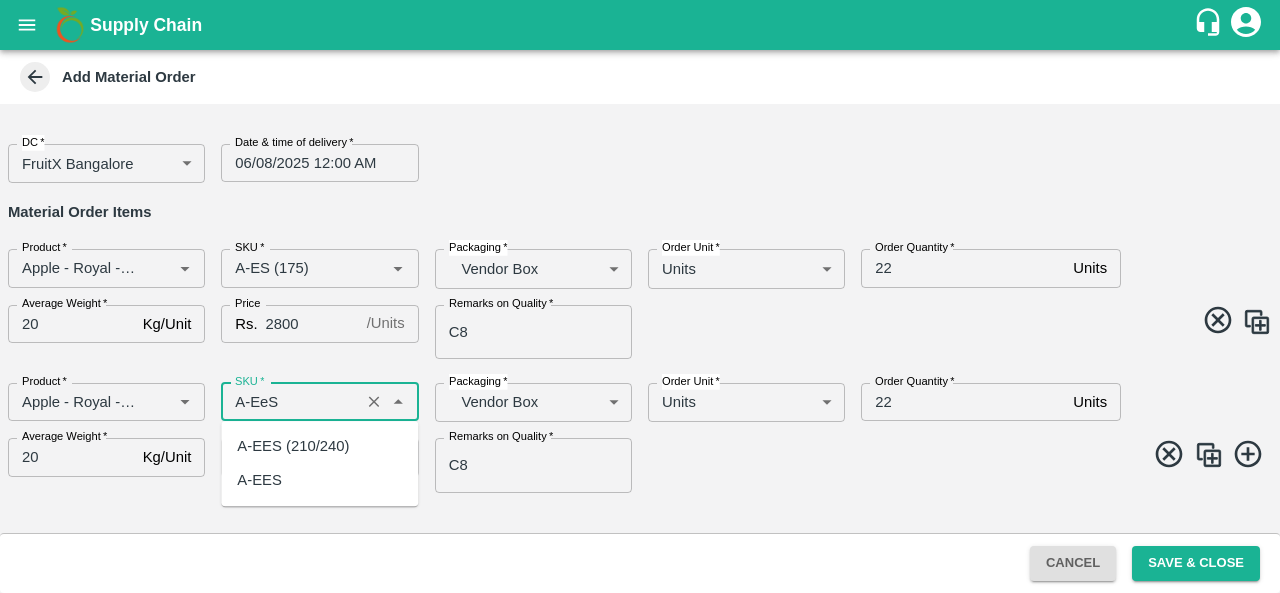 click on "A-EES (210/240)" at bounding box center [293, 446] 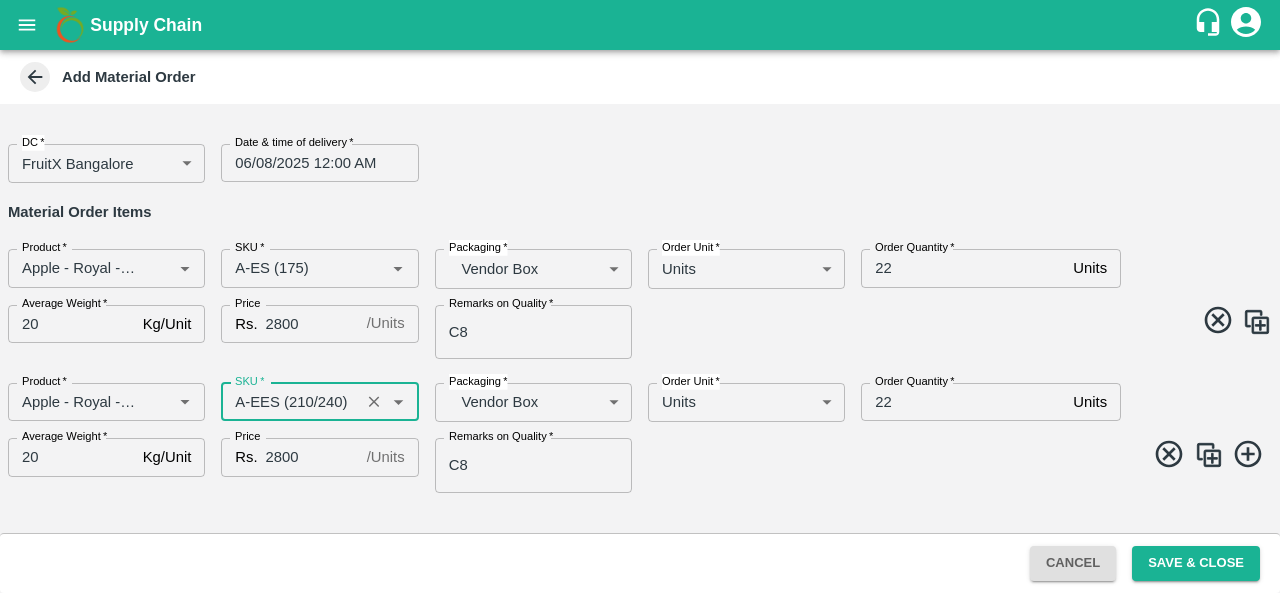 type on "A-EES (210/240)" 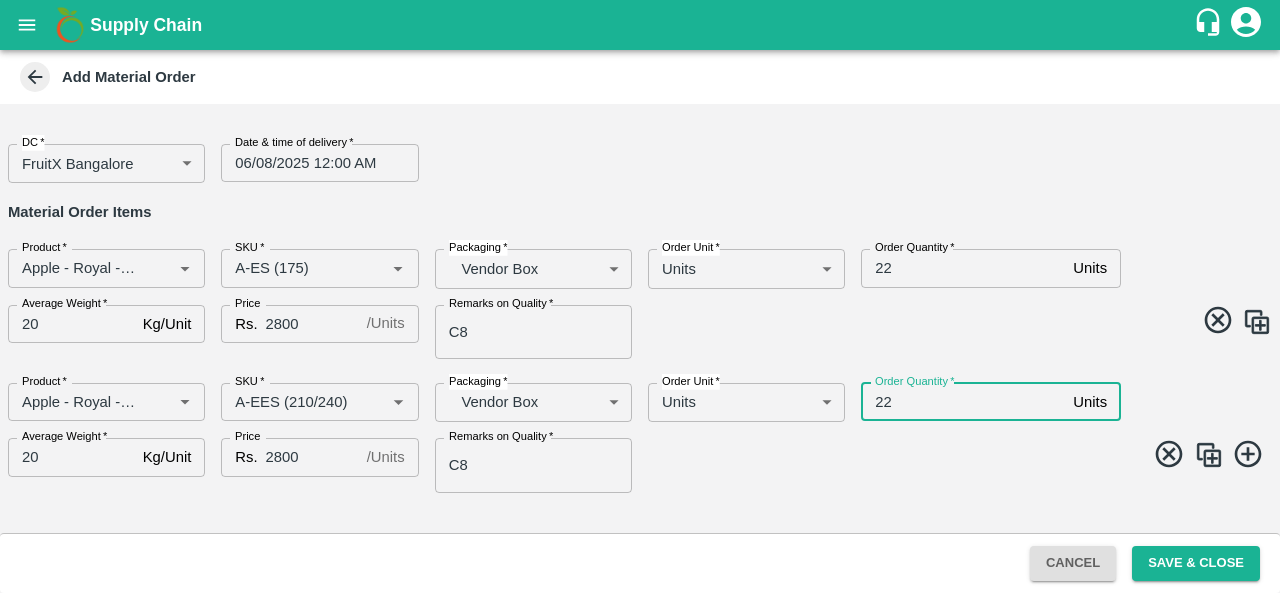 click on "22" at bounding box center (963, 402) 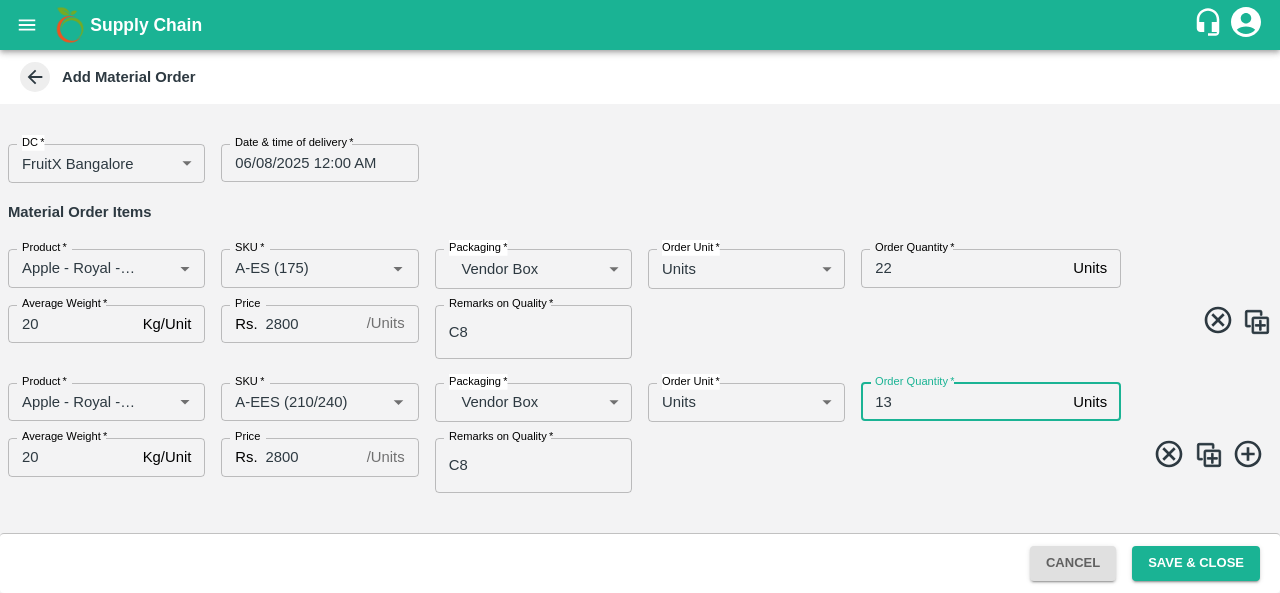 type on "13" 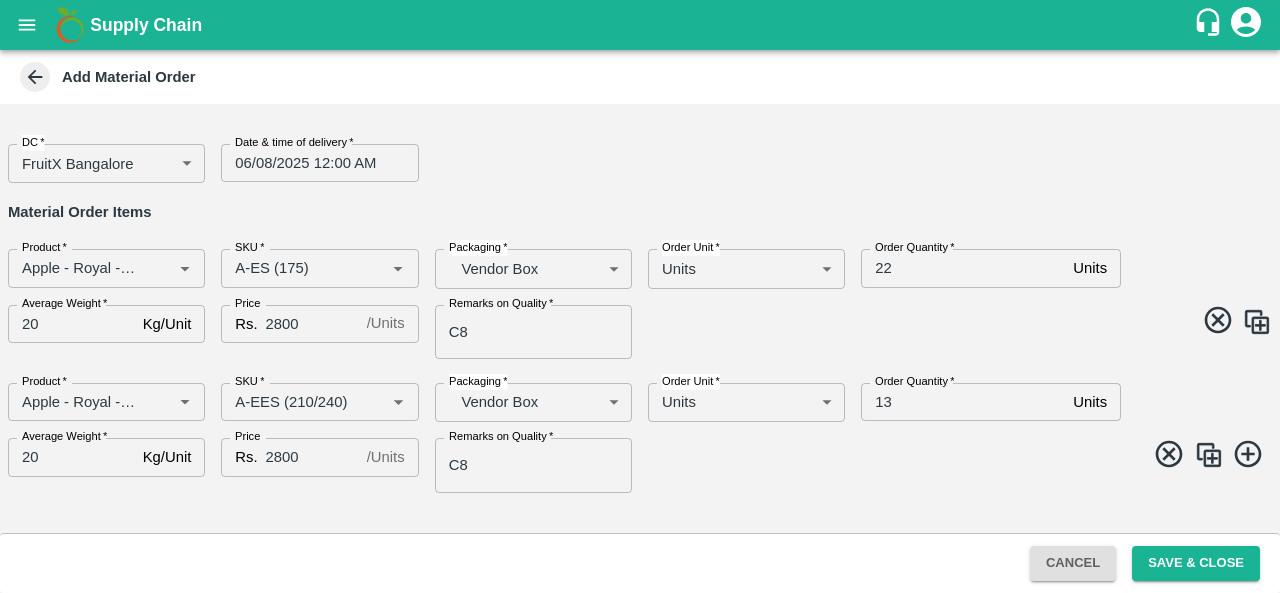 click at bounding box center [1209, 455] 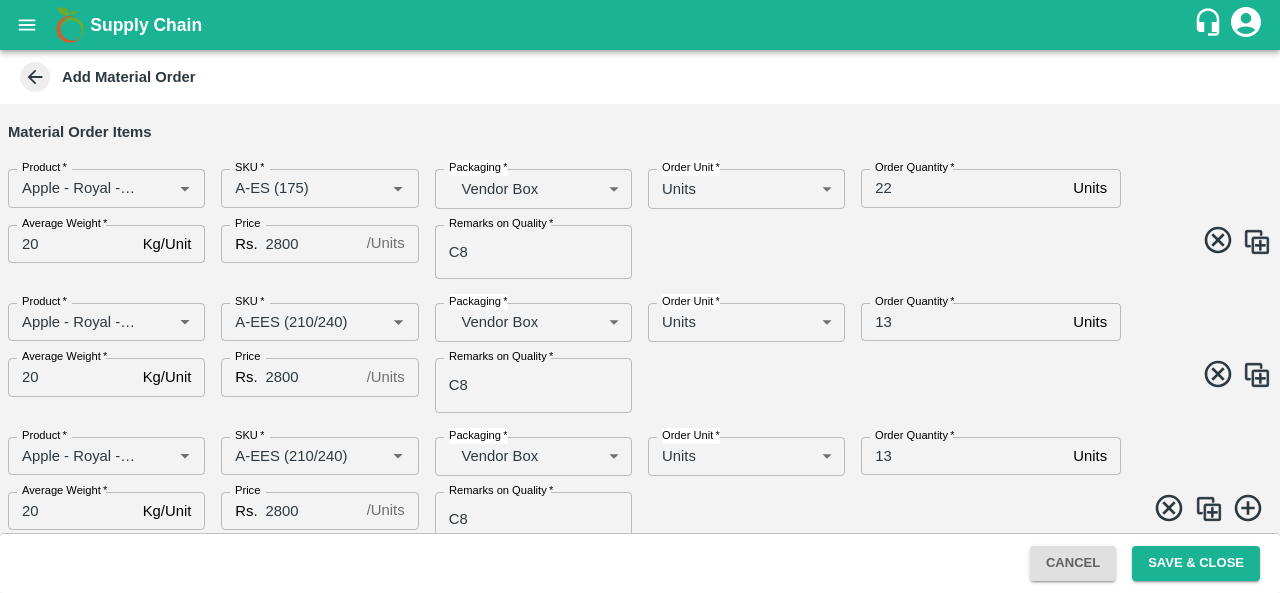 scroll, scrollTop: 100, scrollLeft: 0, axis: vertical 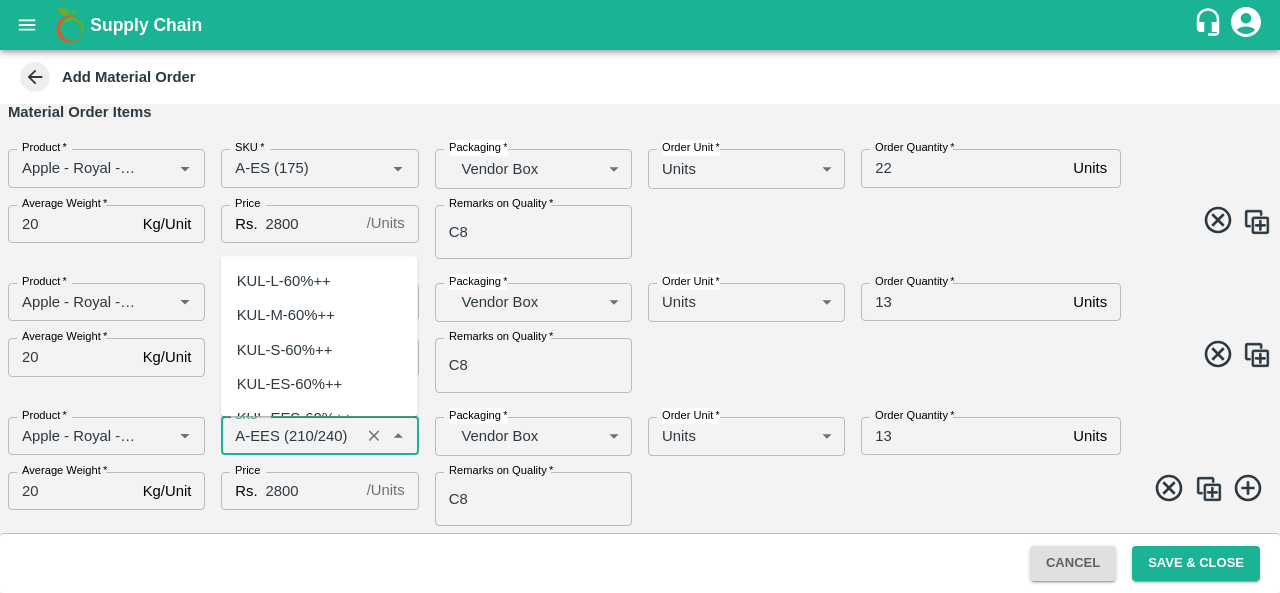 click on "SKU   *" at bounding box center (290, 436) 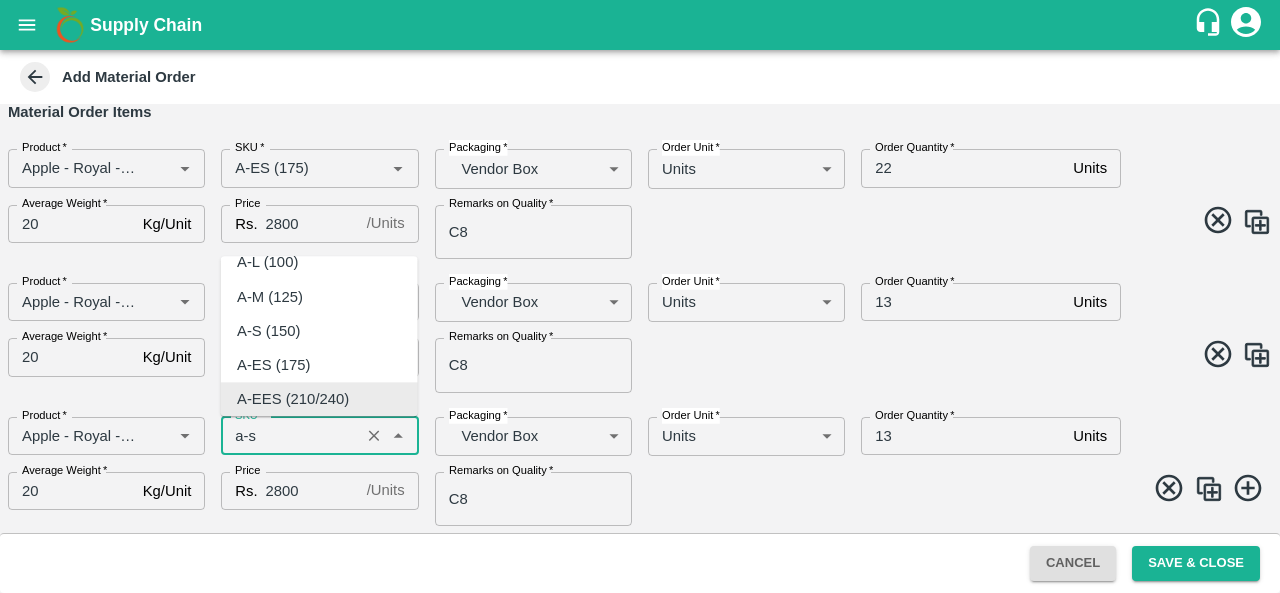 scroll, scrollTop: 0, scrollLeft: 0, axis: both 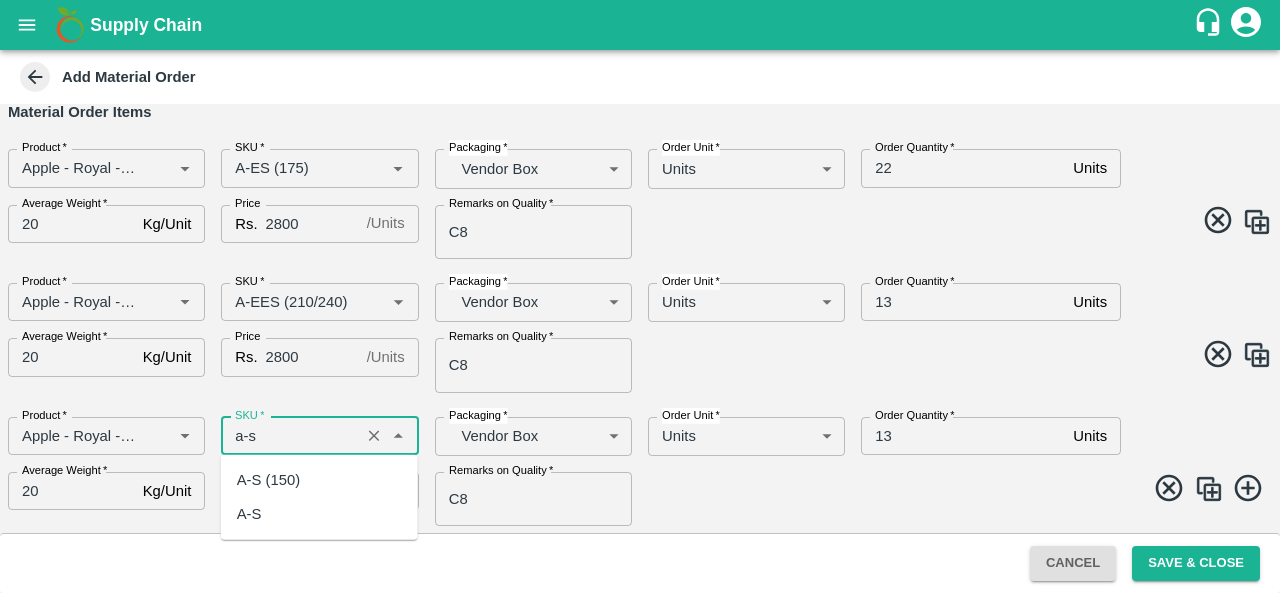 click on "A-S (150)" at bounding box center (269, 480) 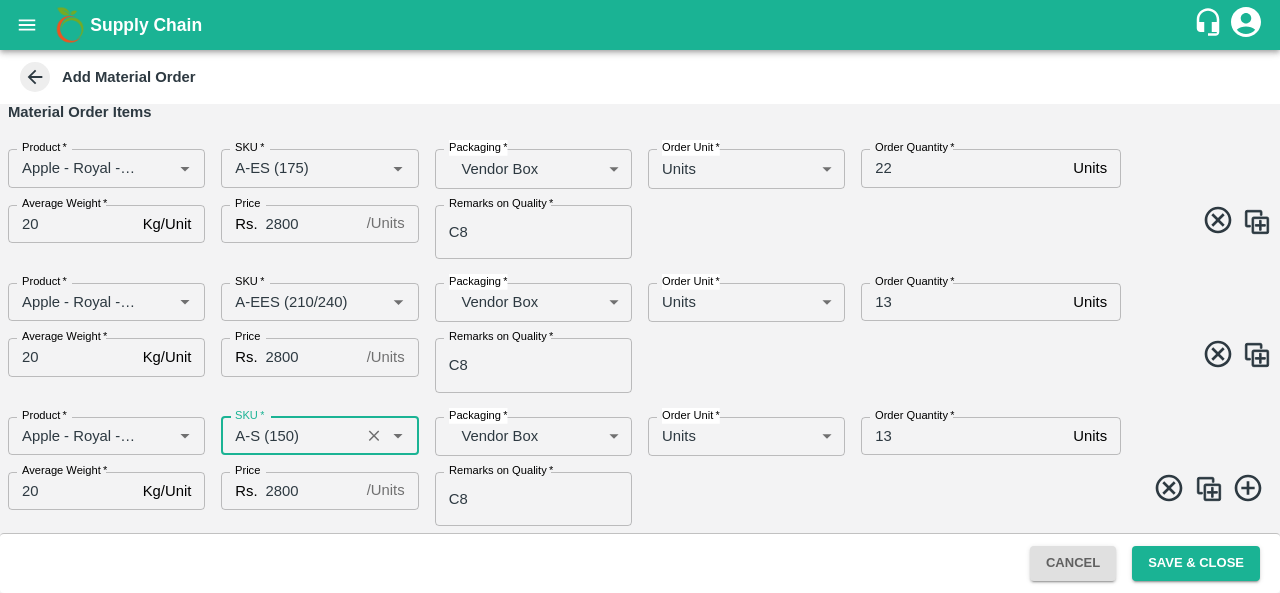 type on "A-S (150)" 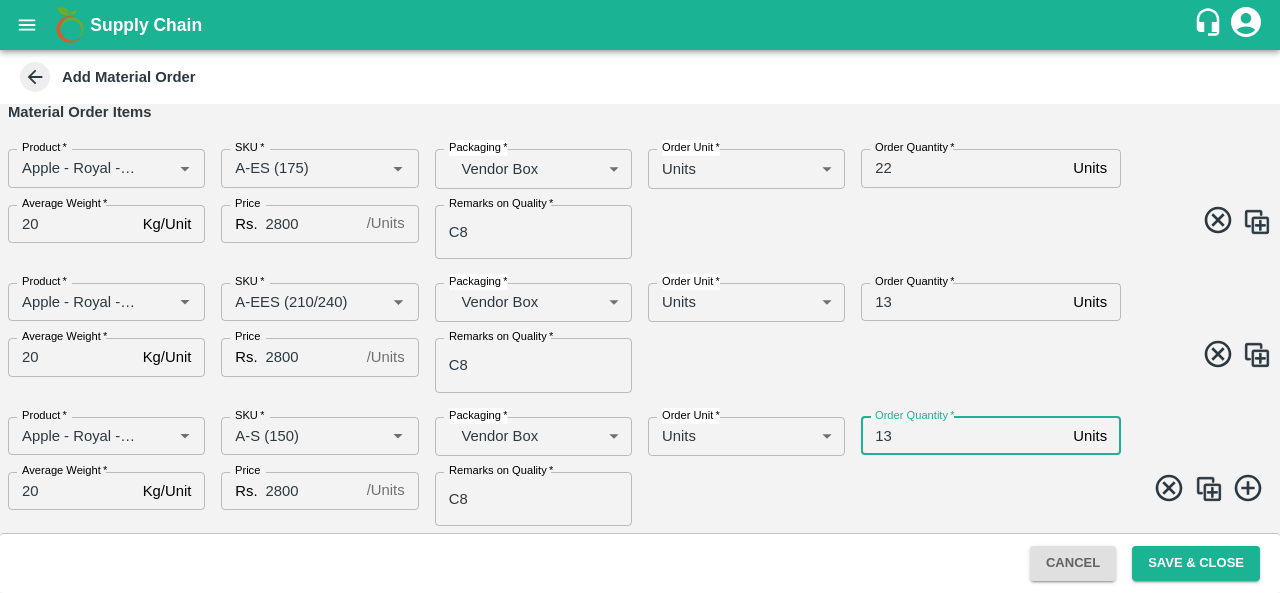 click on "13" at bounding box center (963, 436) 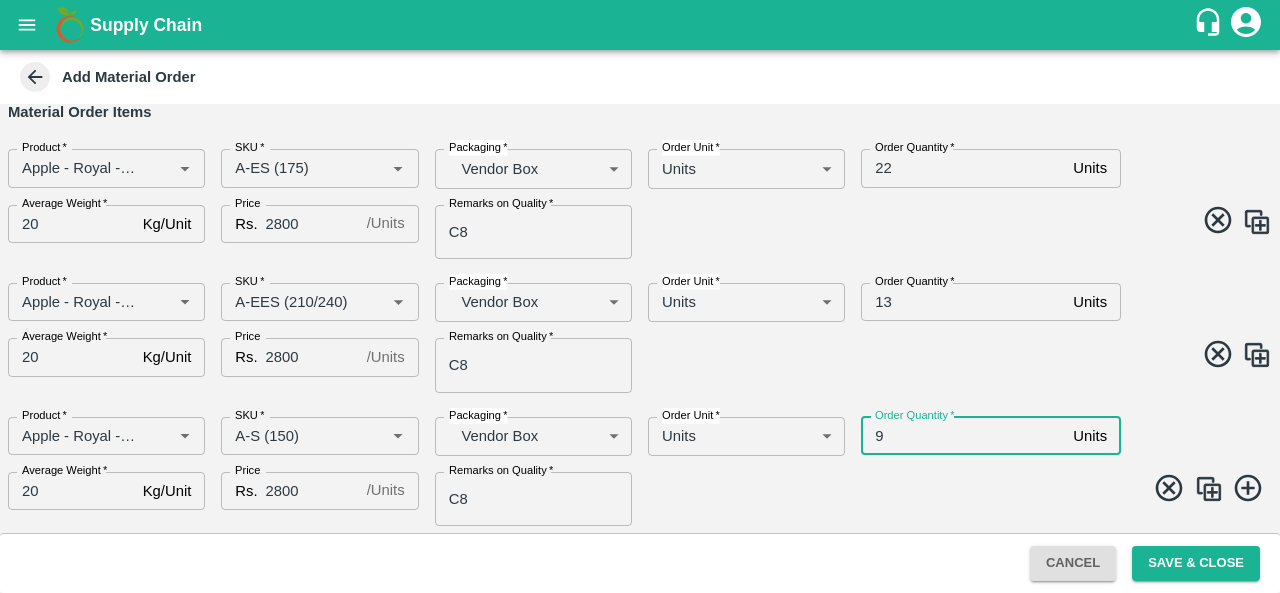 type on "9" 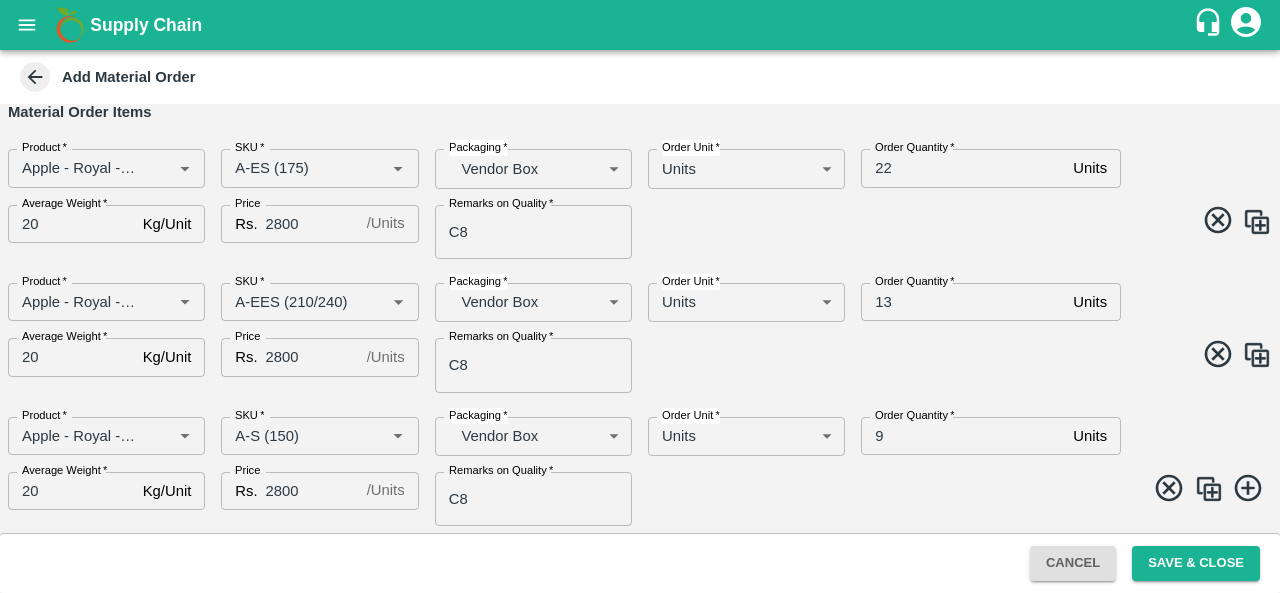 click at bounding box center [1209, 489] 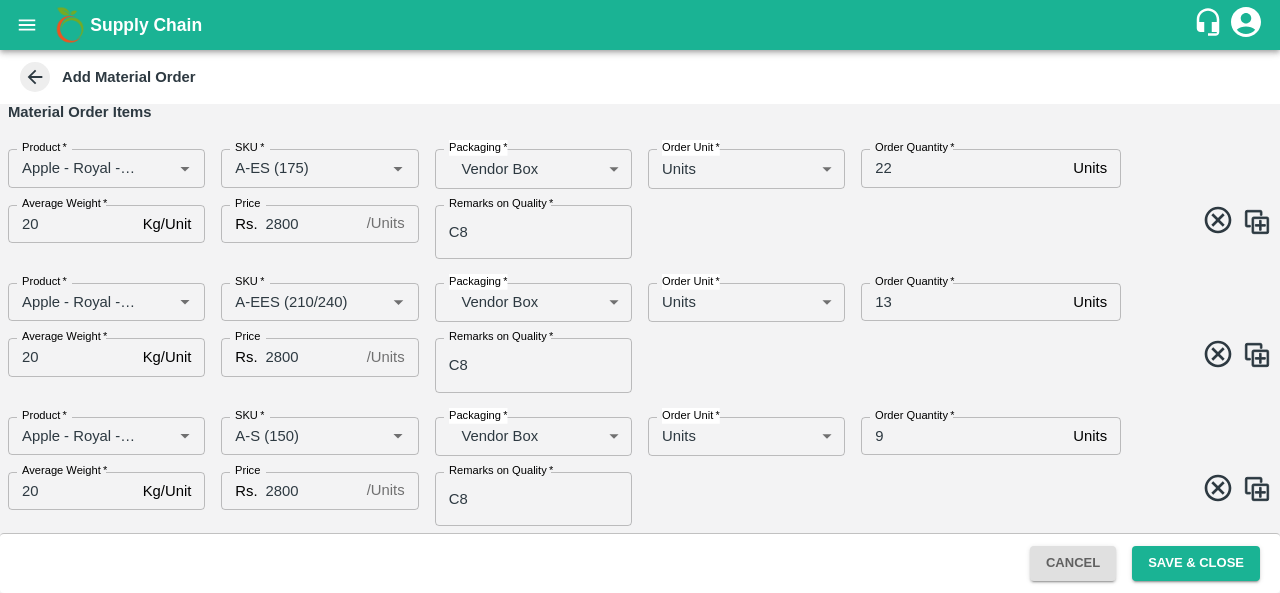 scroll, scrollTop: 234, scrollLeft: 0, axis: vertical 